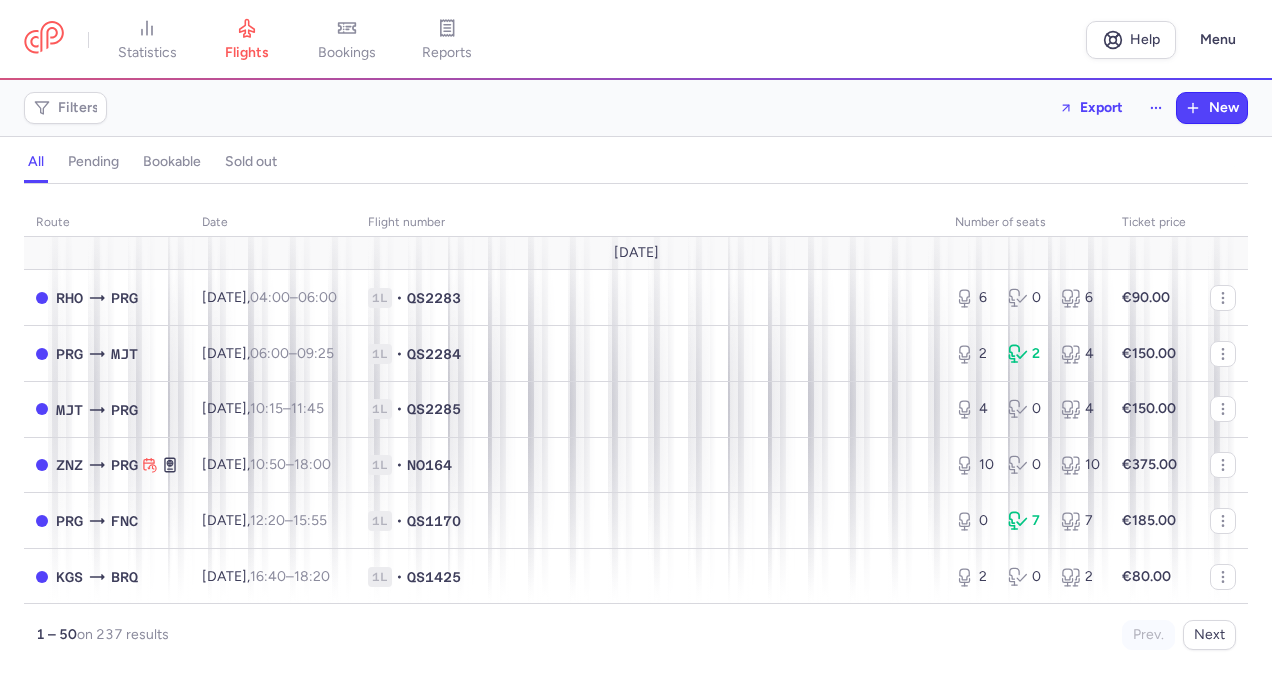 scroll, scrollTop: 0, scrollLeft: 0, axis: both 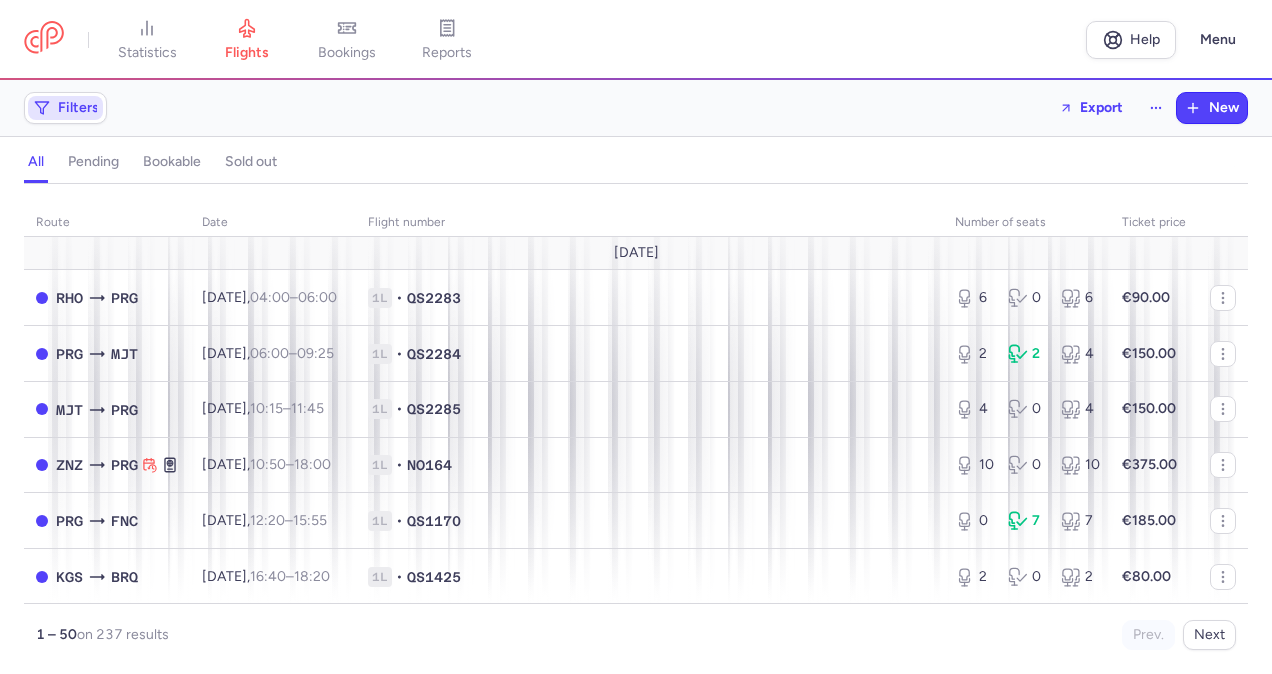click on "Filters" at bounding box center (78, 108) 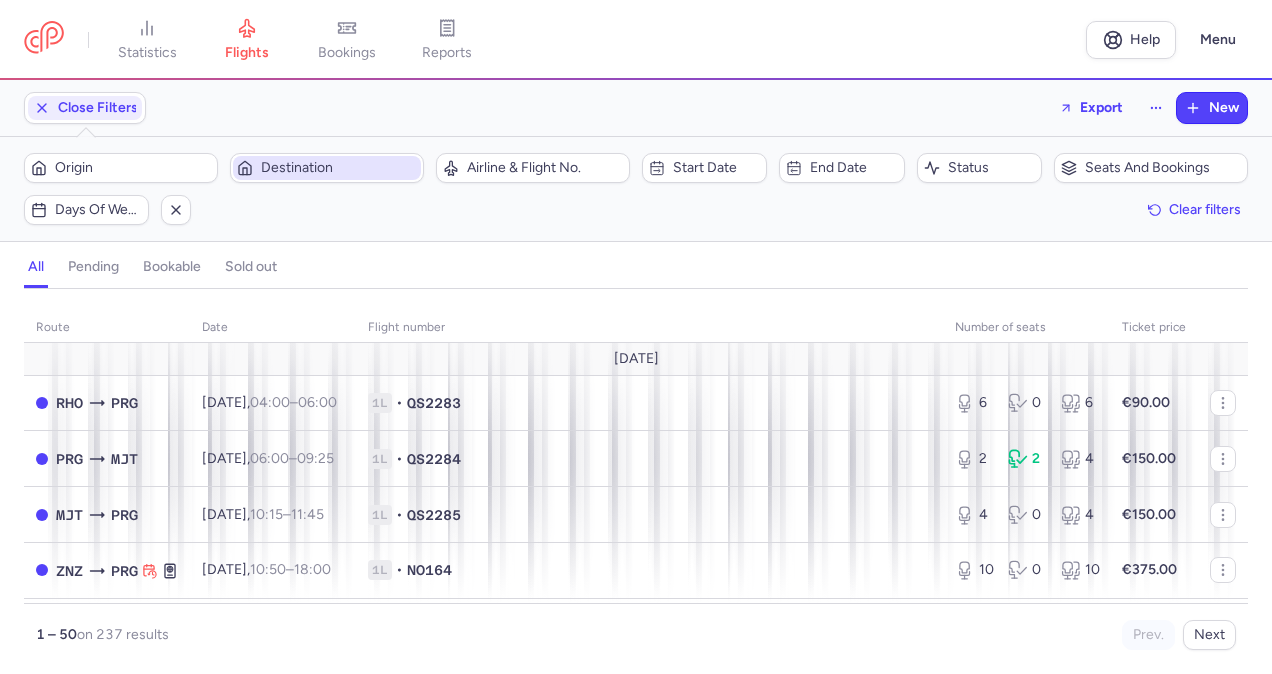 click on "Destination" at bounding box center (339, 168) 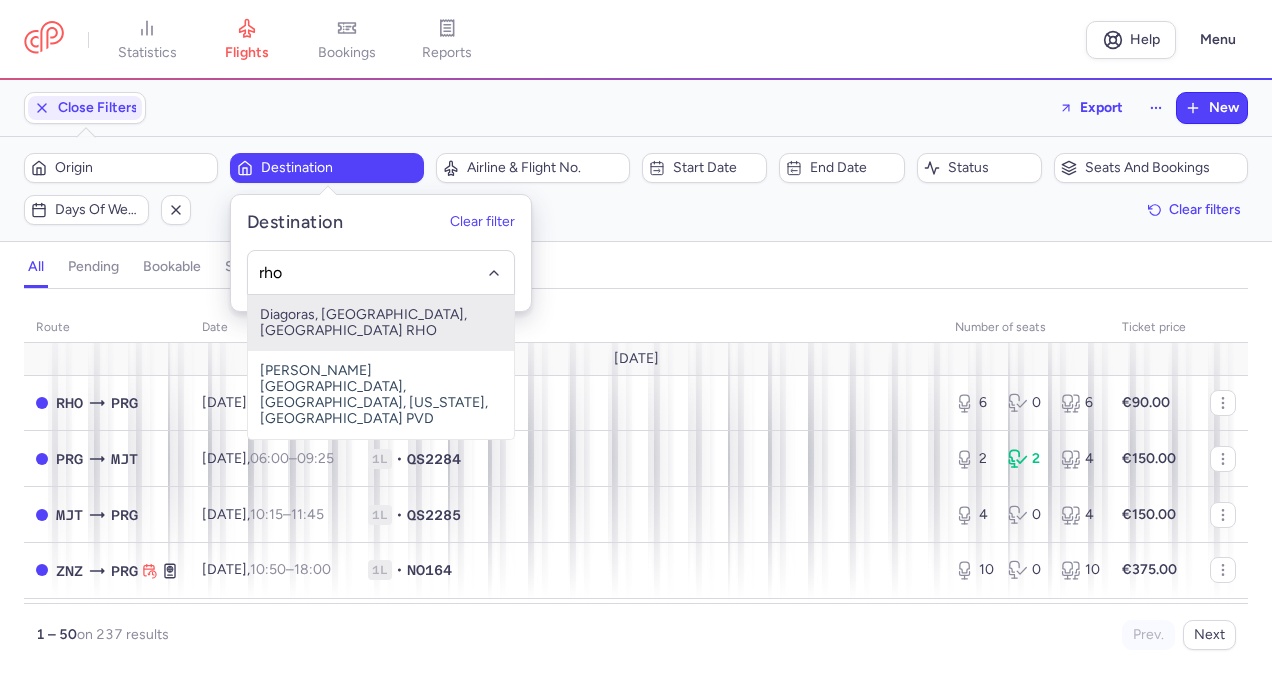click on "Diagoras, [GEOGRAPHIC_DATA], [GEOGRAPHIC_DATA] RHO" at bounding box center (381, 323) 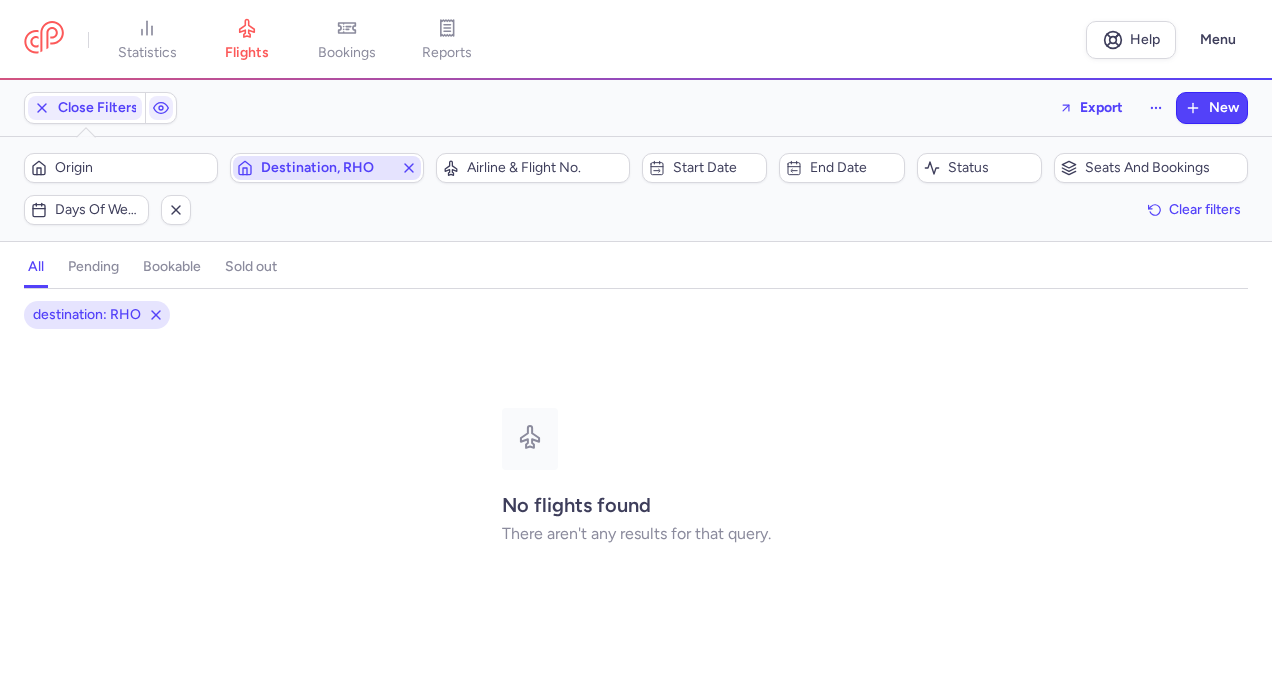 click on "Destination, RHO" at bounding box center (327, 168) 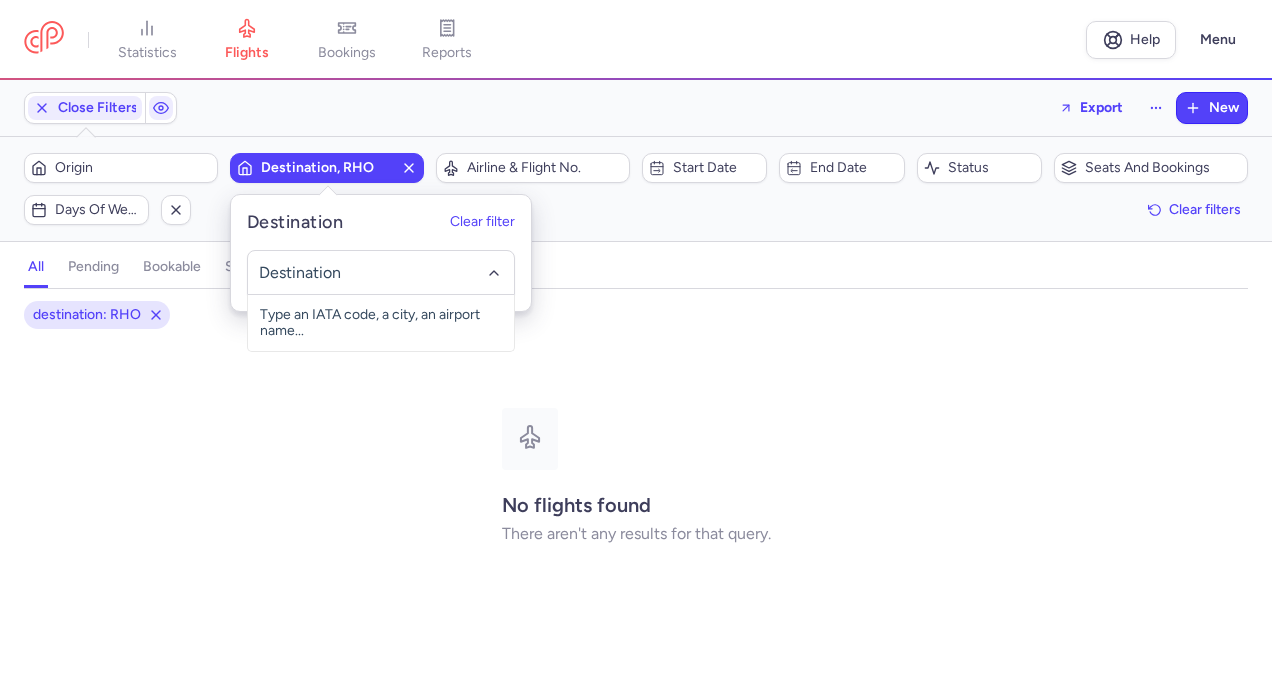 click 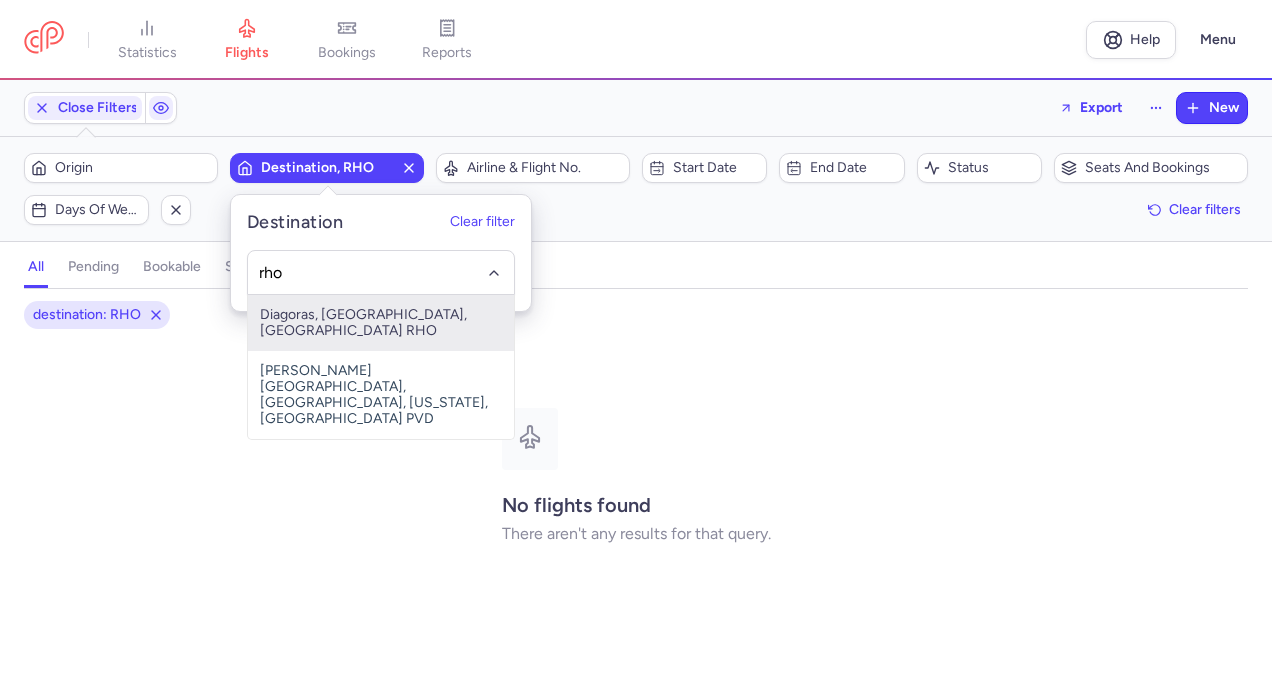 click on "Diagoras, [GEOGRAPHIC_DATA], [GEOGRAPHIC_DATA] RHO" at bounding box center (381, 323) 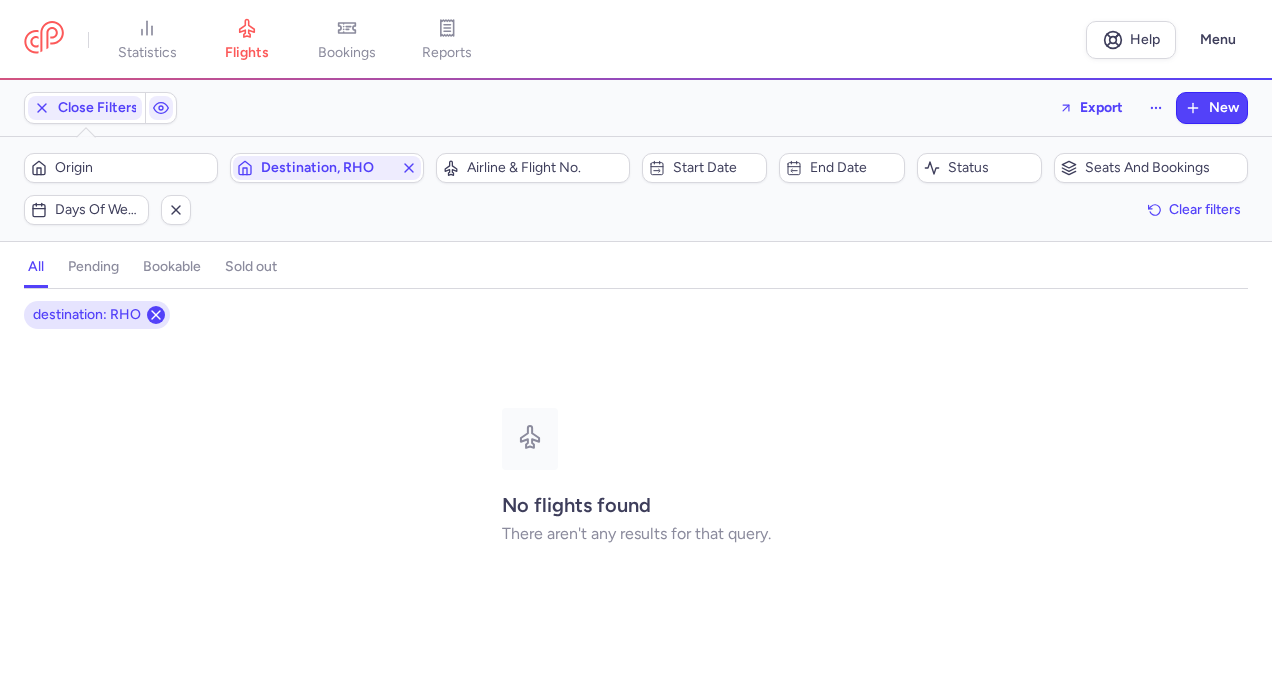 click 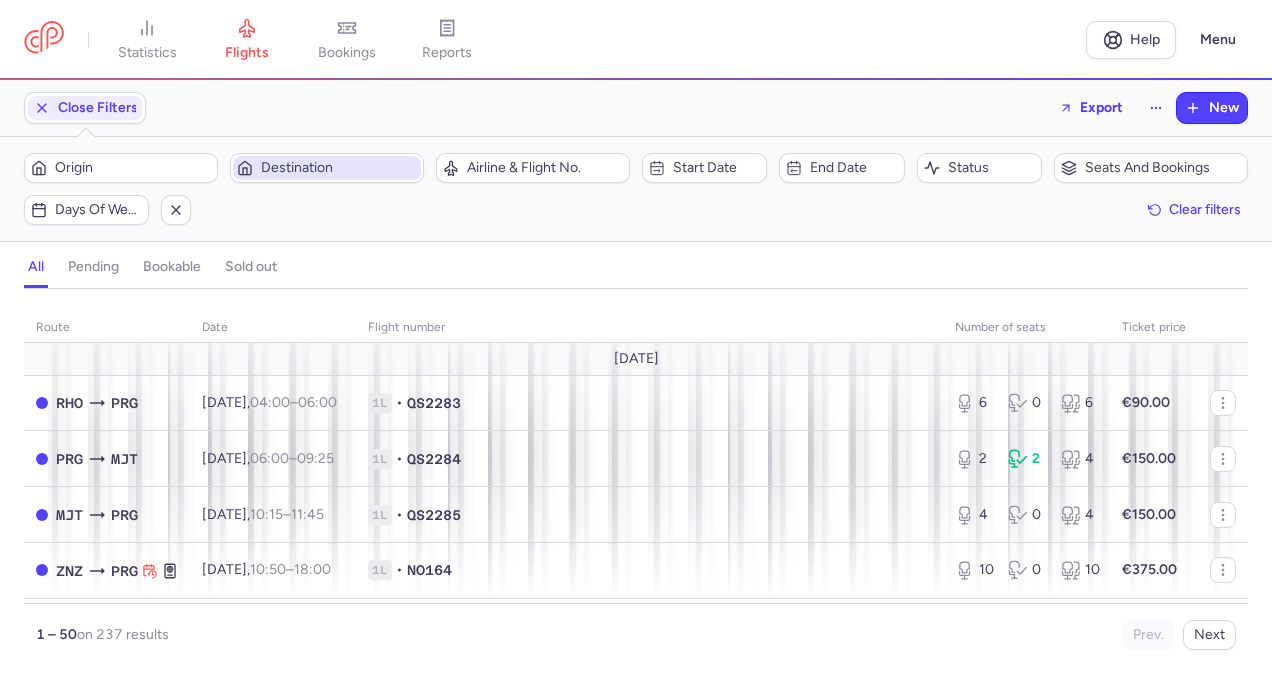click on "Destination" at bounding box center [339, 168] 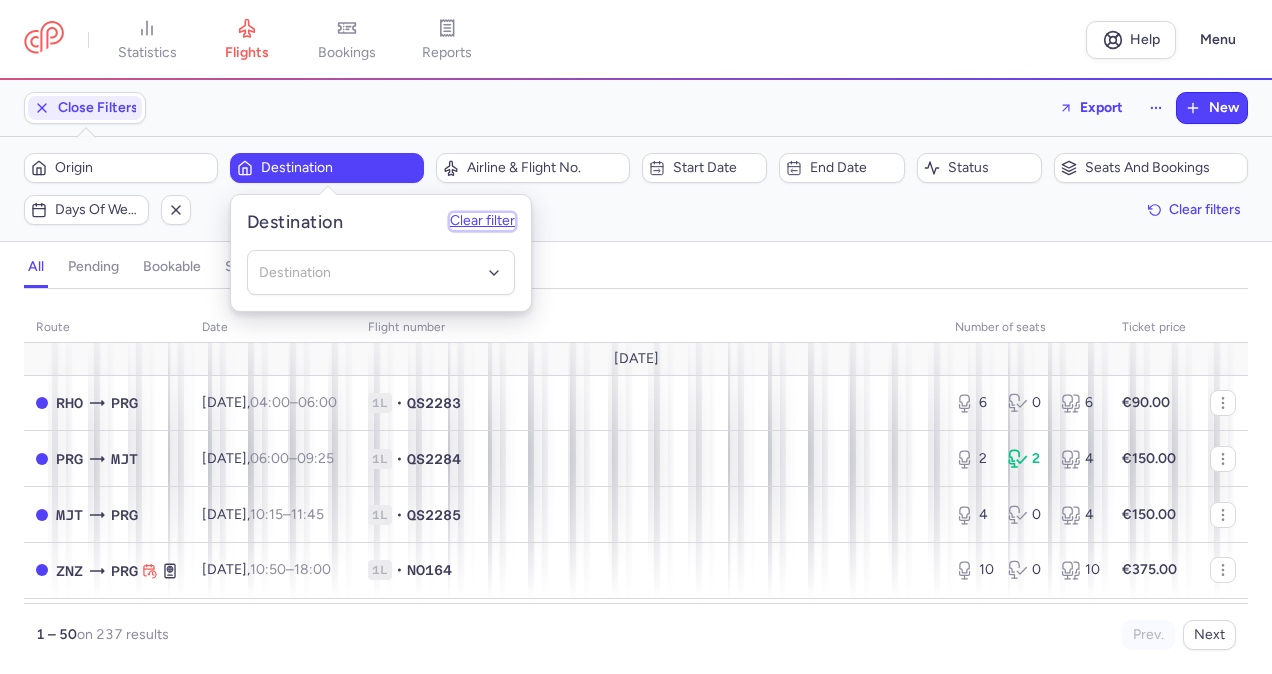 click on "Clear filter" at bounding box center [482, 222] 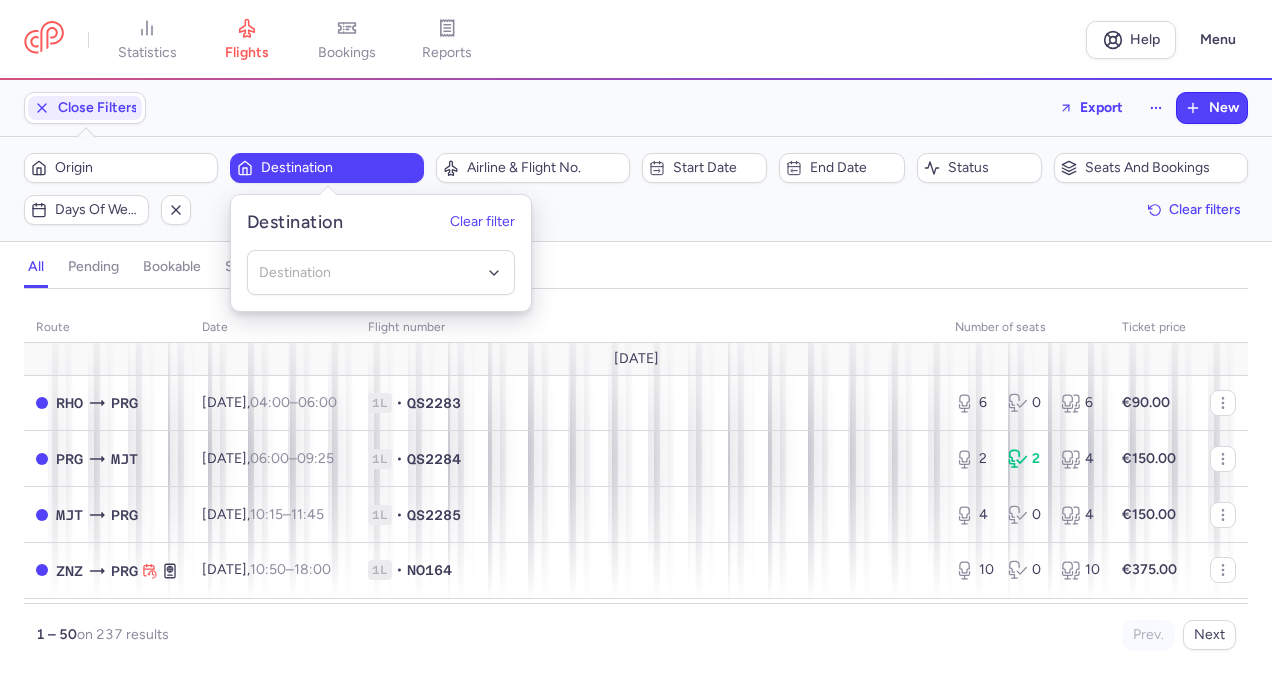 click on "Origin  Destination  Airline & Flight No.  Start date  End date  Status  Seats and bookings  Days of week  Clear filters" 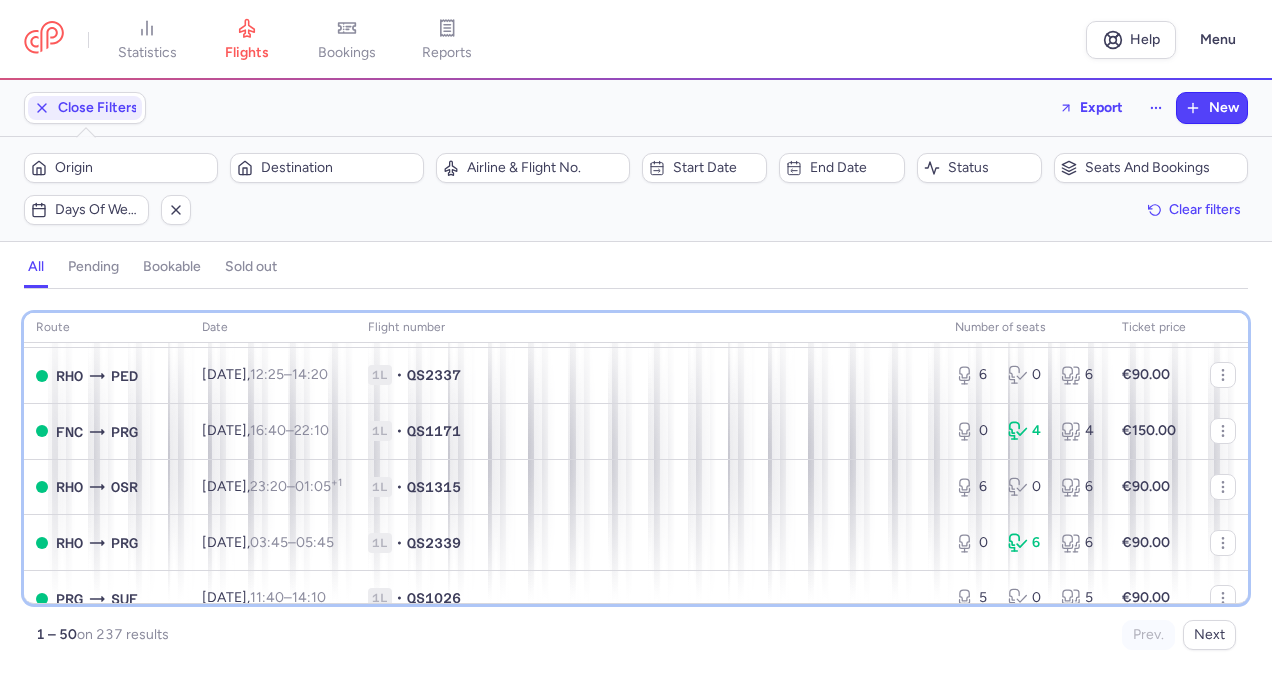 scroll, scrollTop: 1160, scrollLeft: 0, axis: vertical 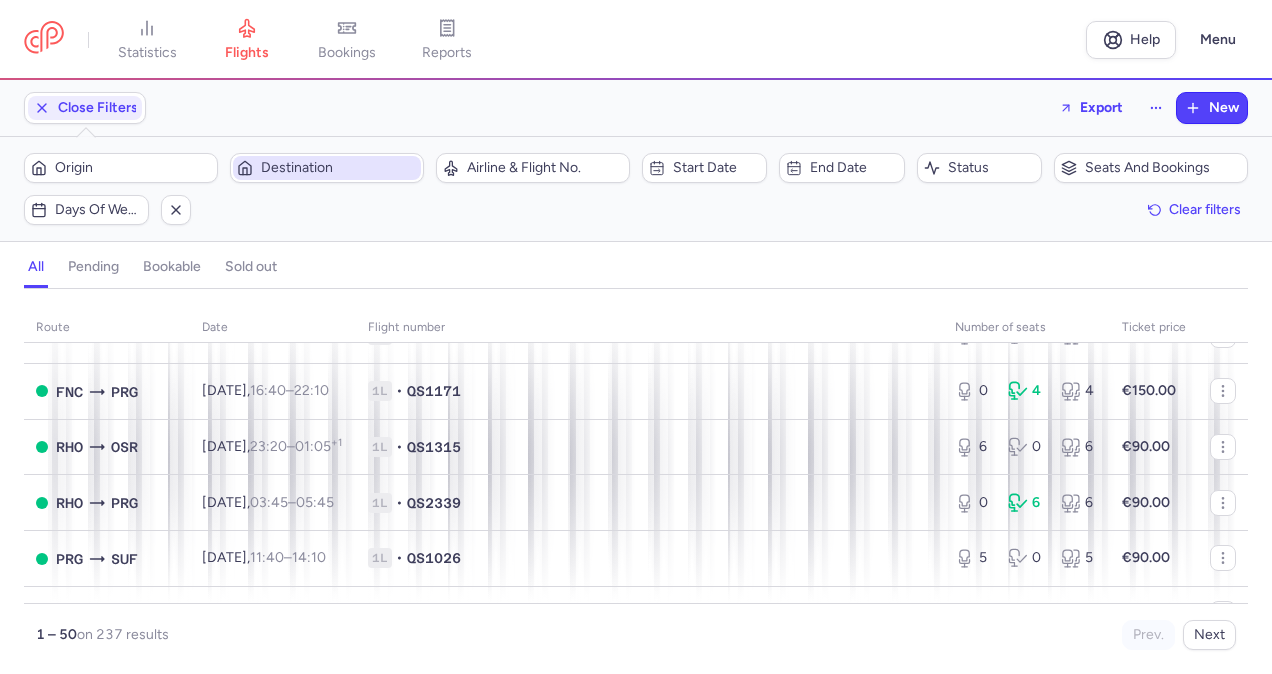 click on "Destination" at bounding box center [339, 168] 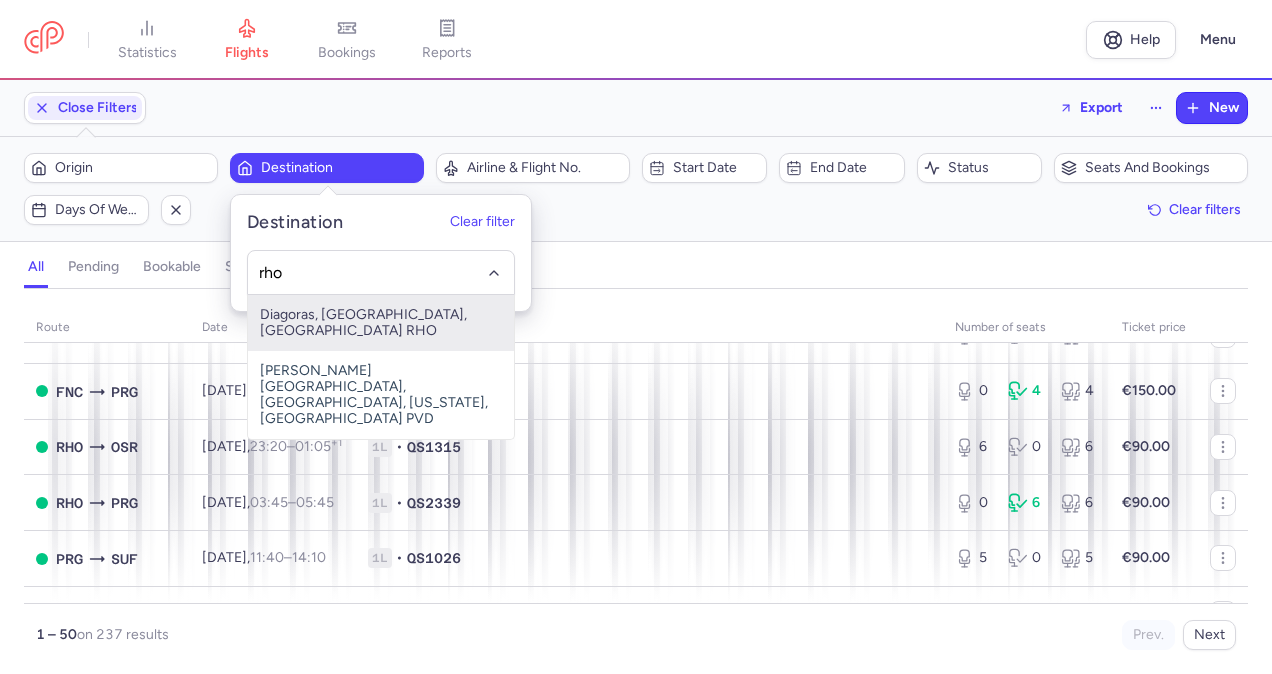 click on "Diagoras, [GEOGRAPHIC_DATA], [GEOGRAPHIC_DATA] RHO" at bounding box center (381, 323) 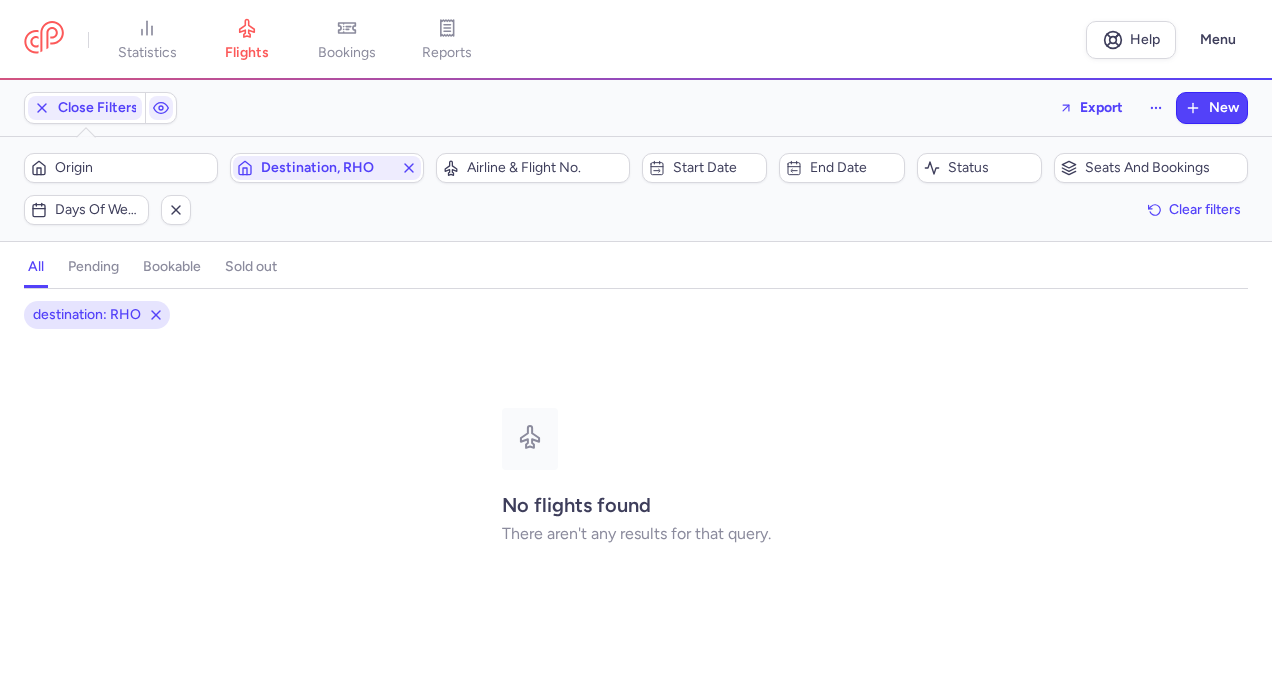click on "sold out" at bounding box center (251, 267) 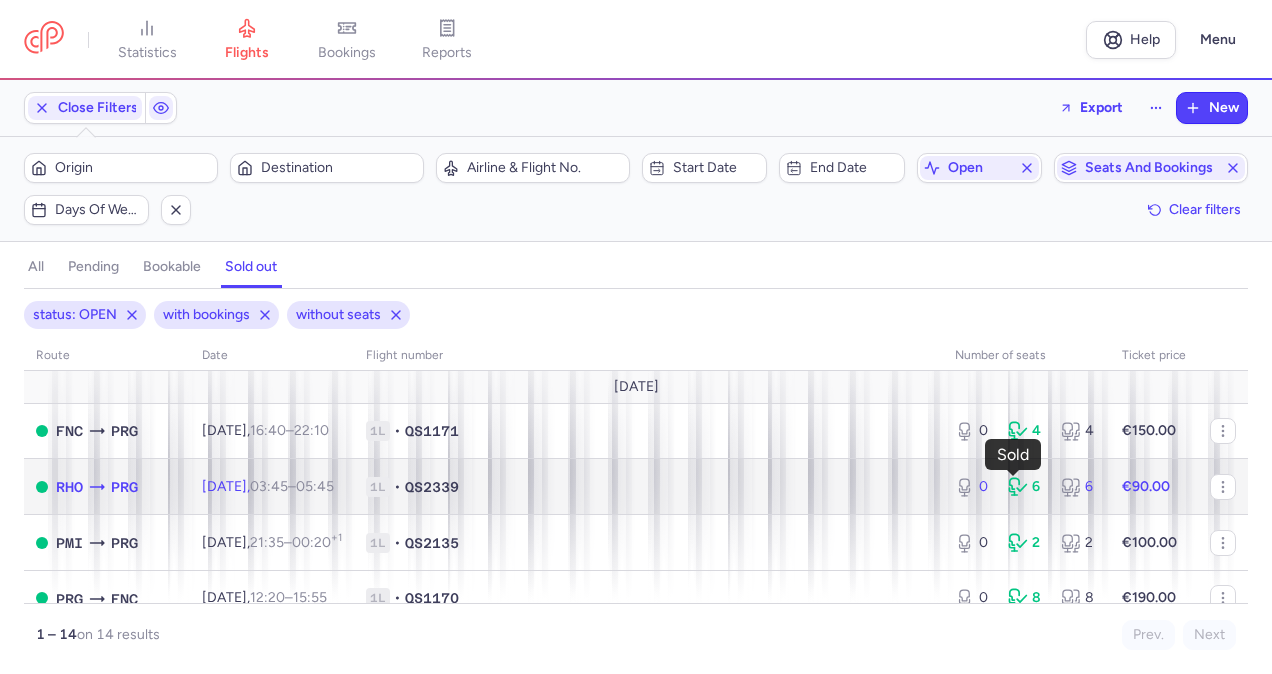 click 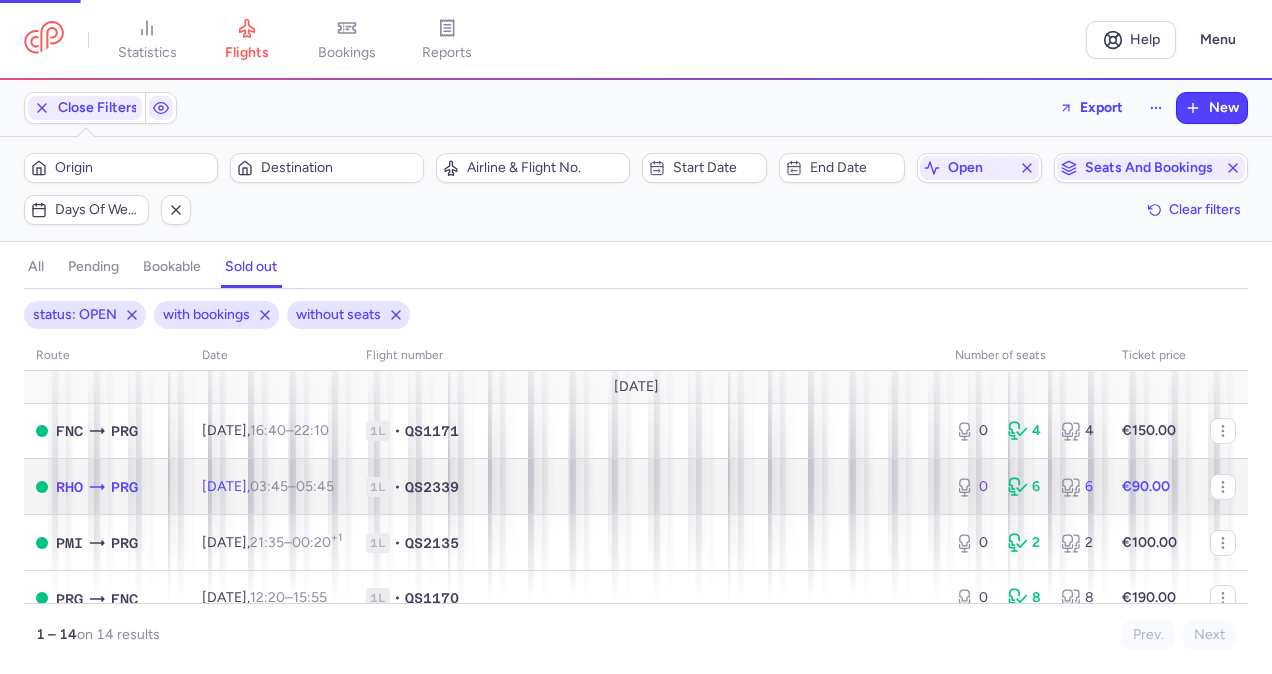 select on "days" 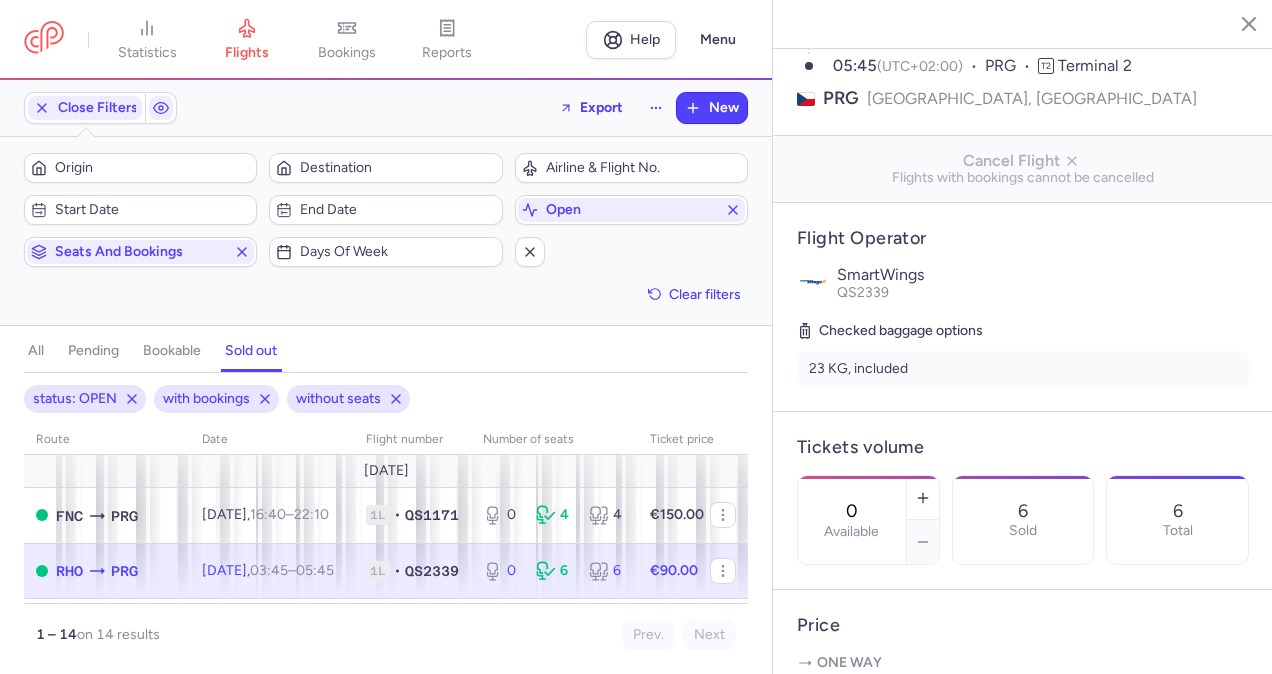 scroll, scrollTop: 240, scrollLeft: 0, axis: vertical 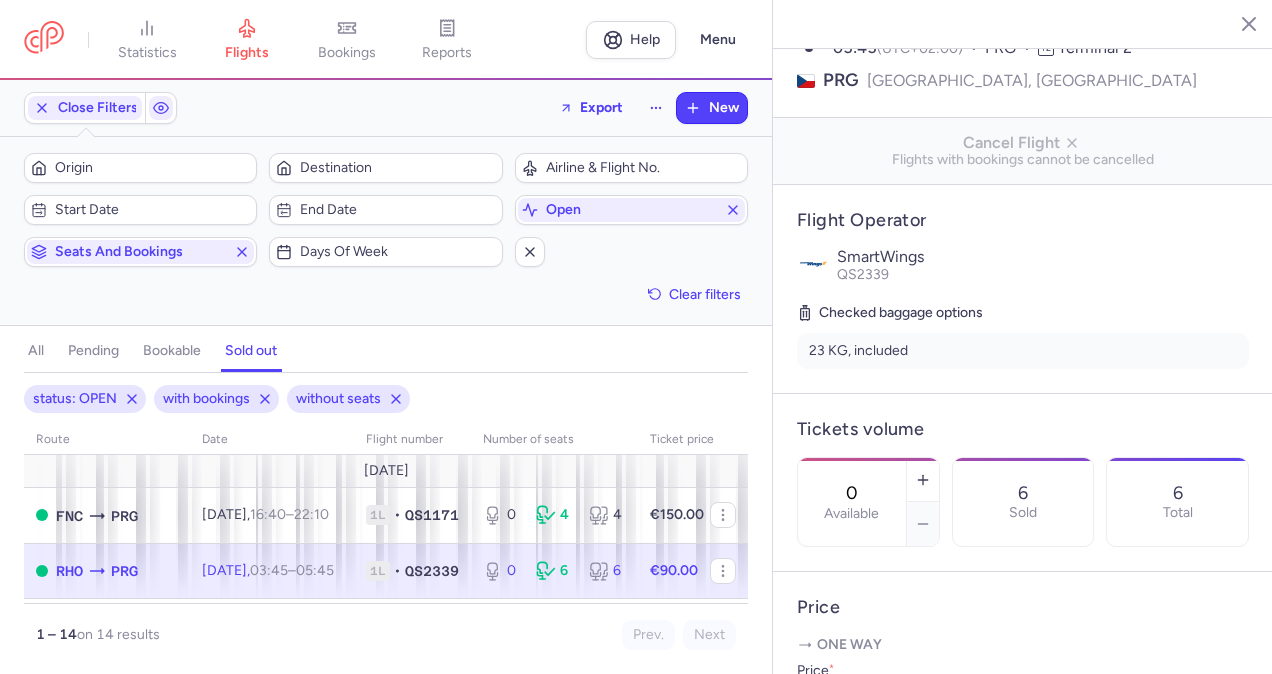 click 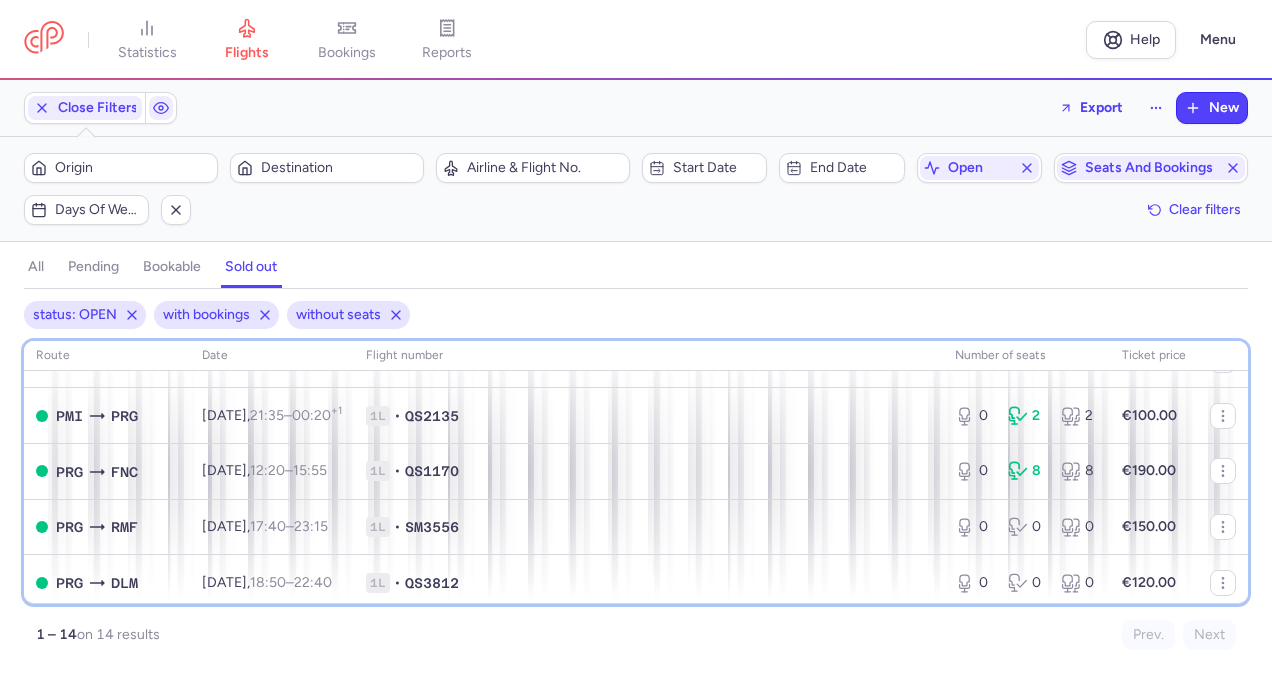scroll, scrollTop: 0, scrollLeft: 0, axis: both 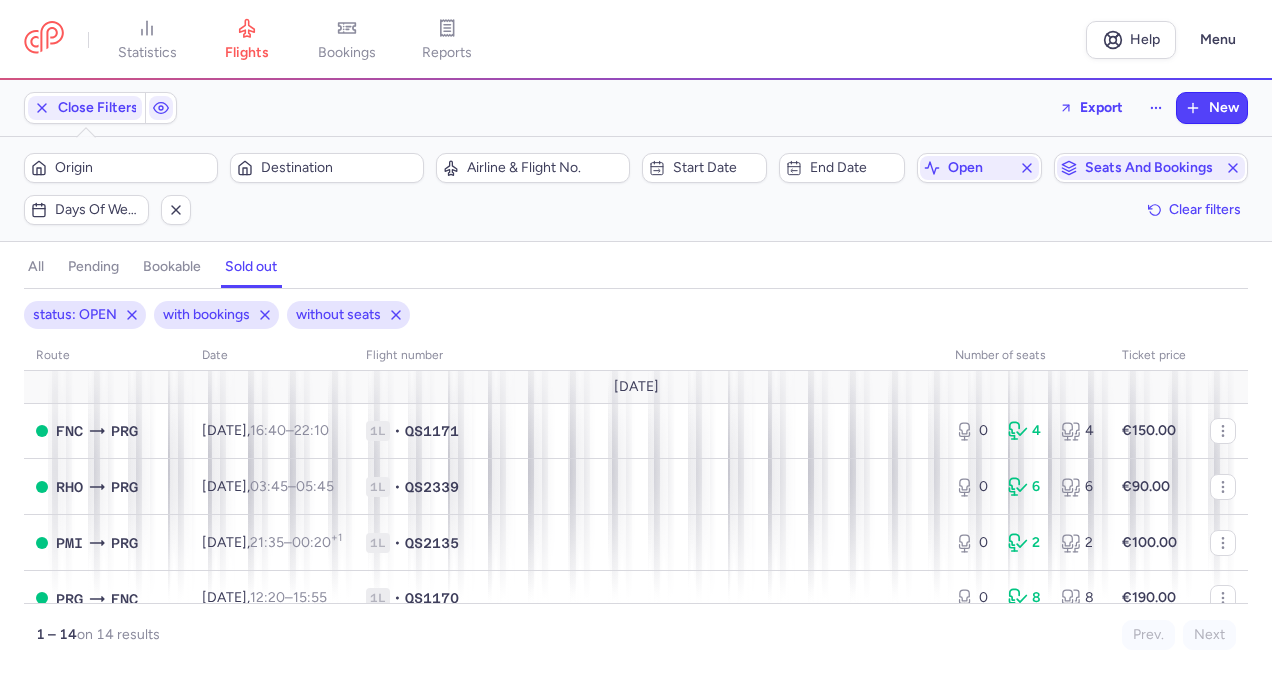 click on "pending" at bounding box center (93, 267) 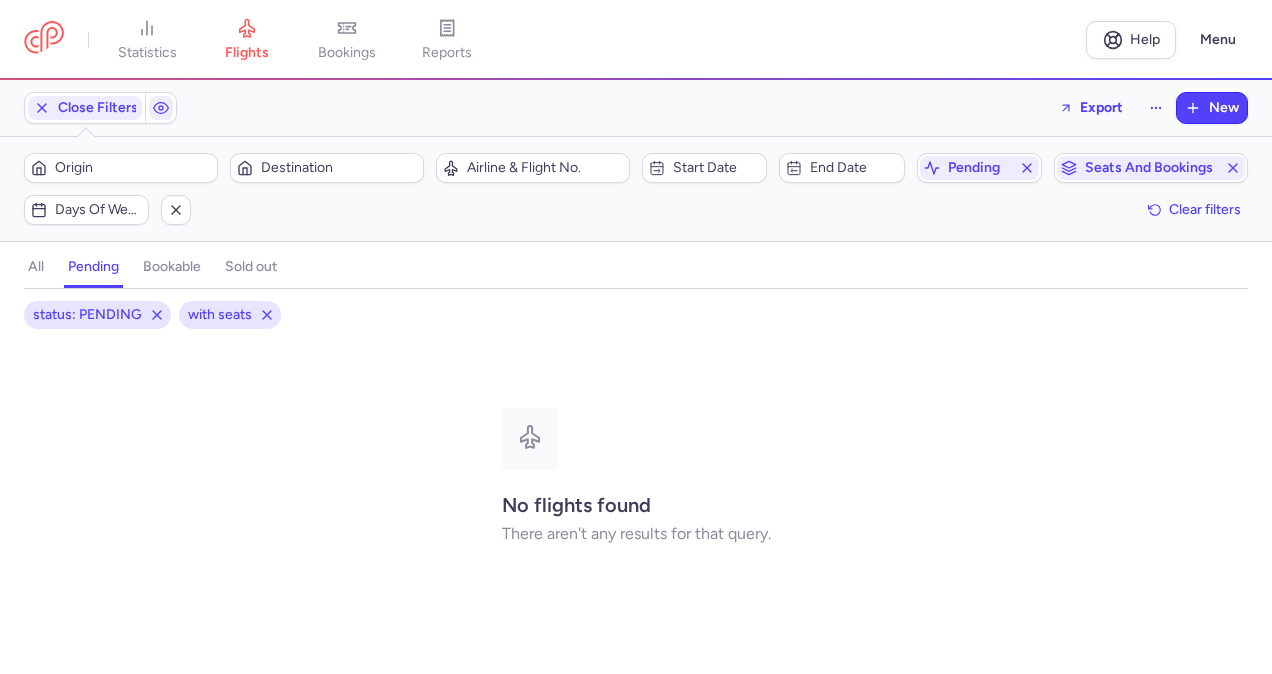 click on "bookable" at bounding box center [172, 267] 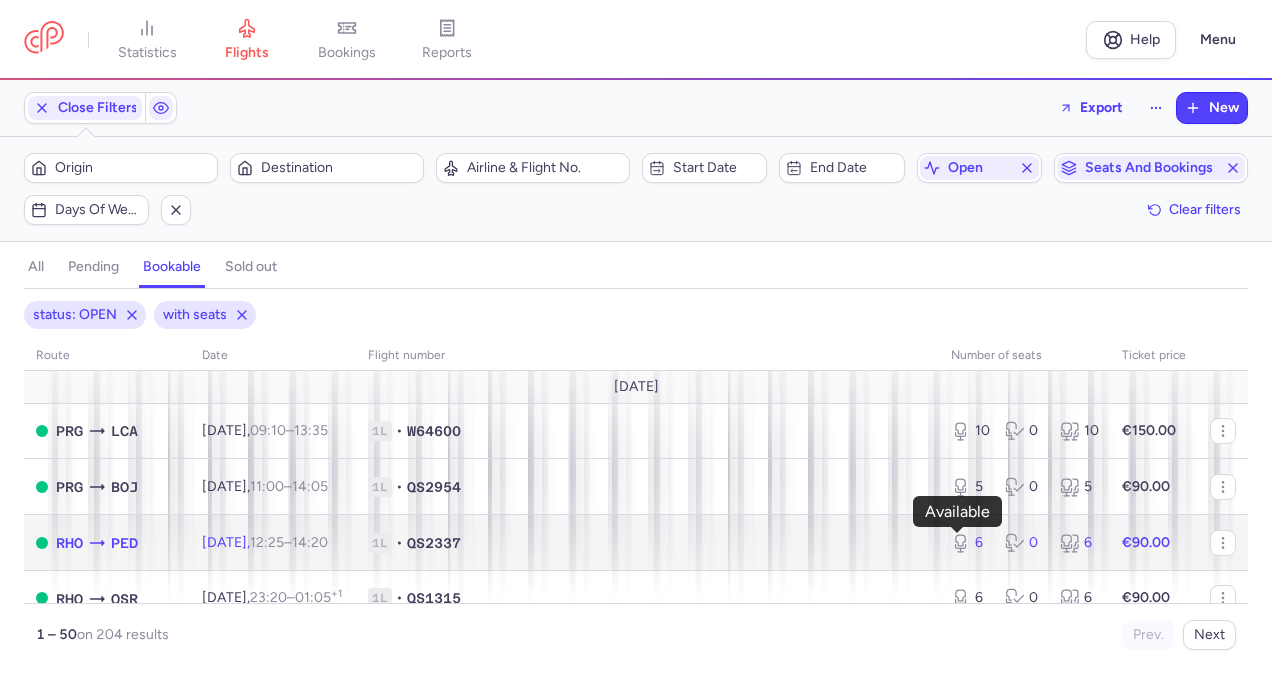 click on "6" at bounding box center [970, 543] 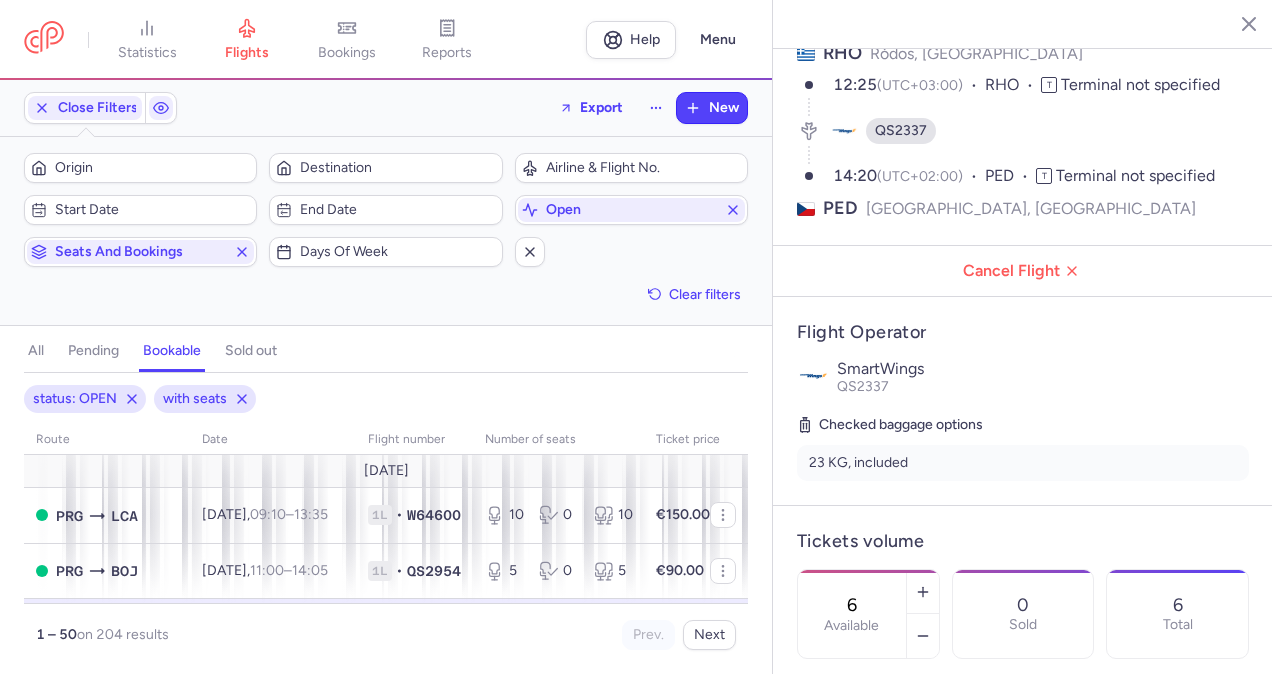 scroll, scrollTop: 120, scrollLeft: 0, axis: vertical 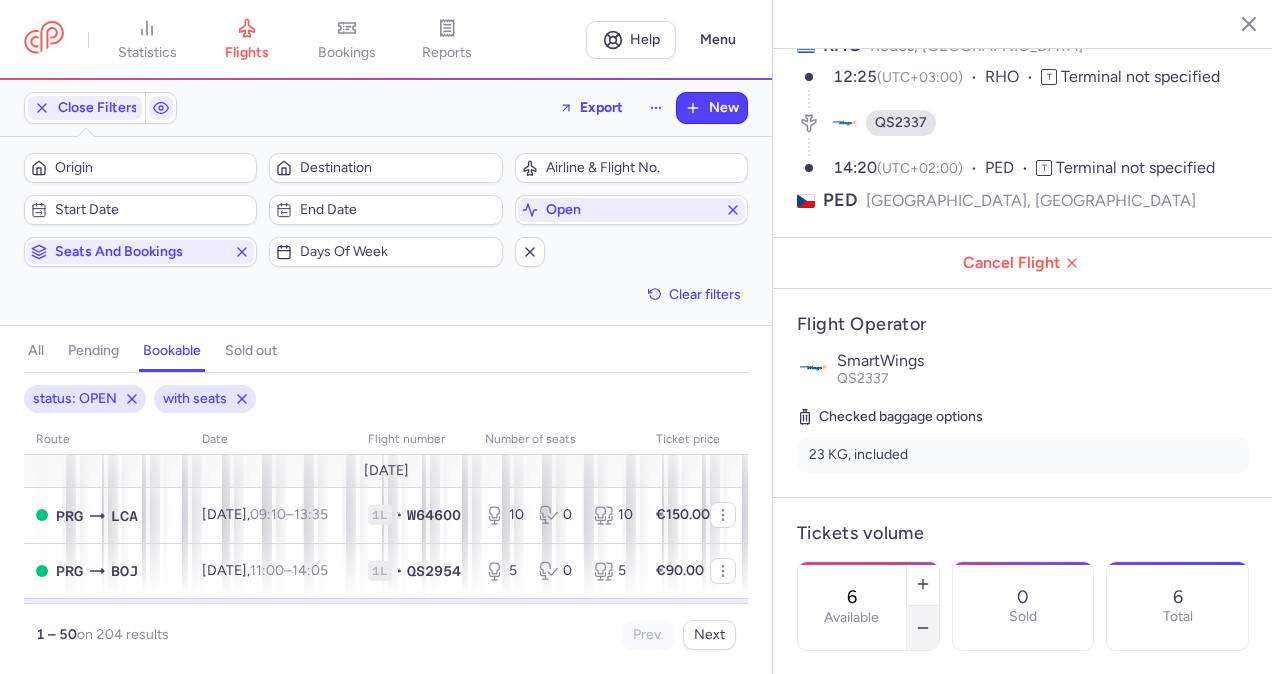 click 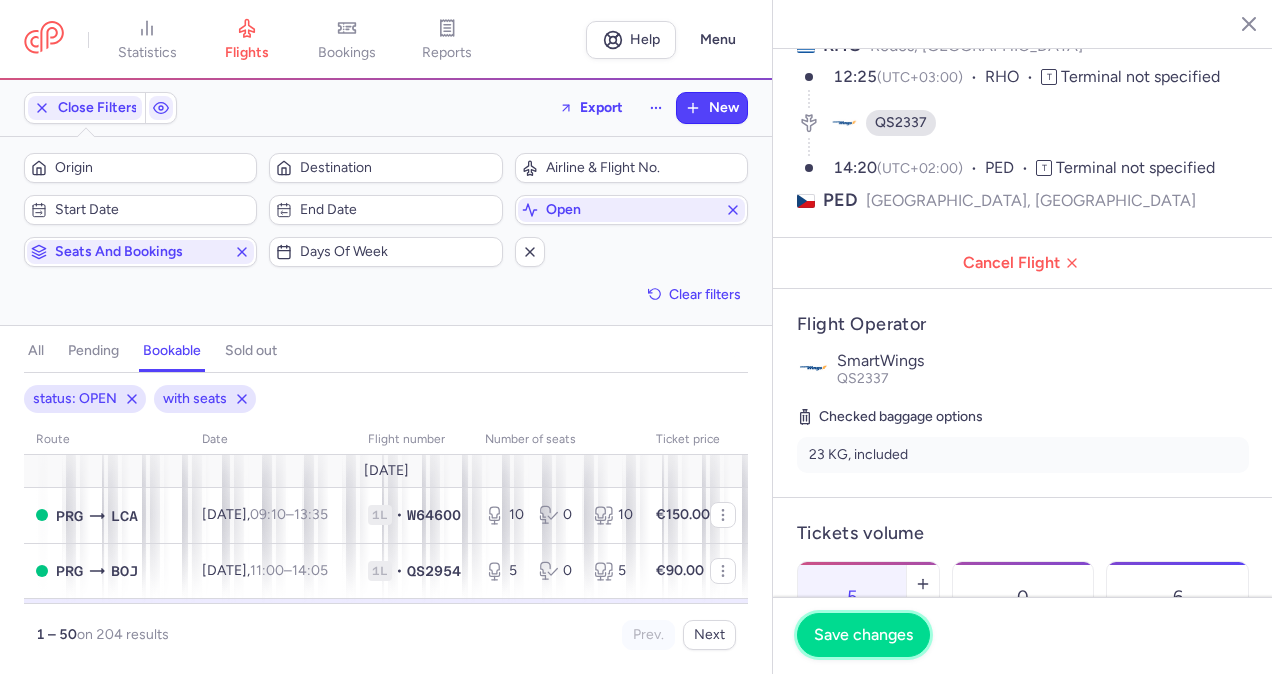 click on "Save changes" at bounding box center (863, 635) 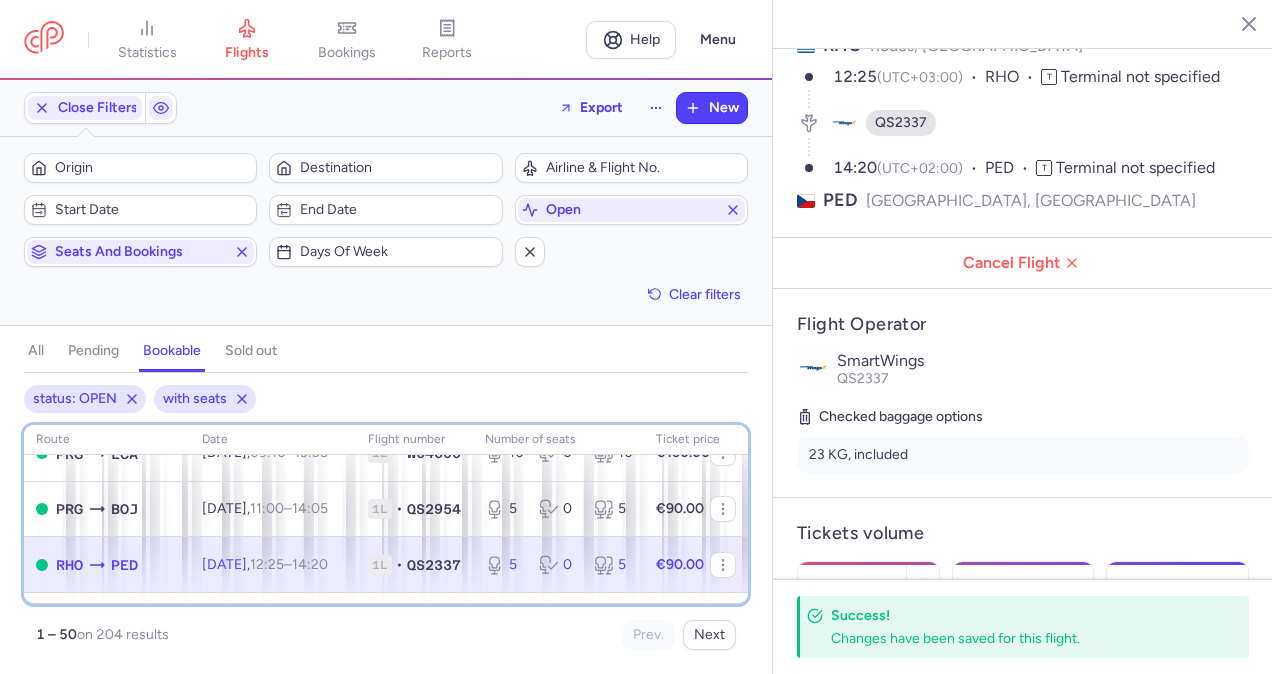 scroll, scrollTop: 80, scrollLeft: 0, axis: vertical 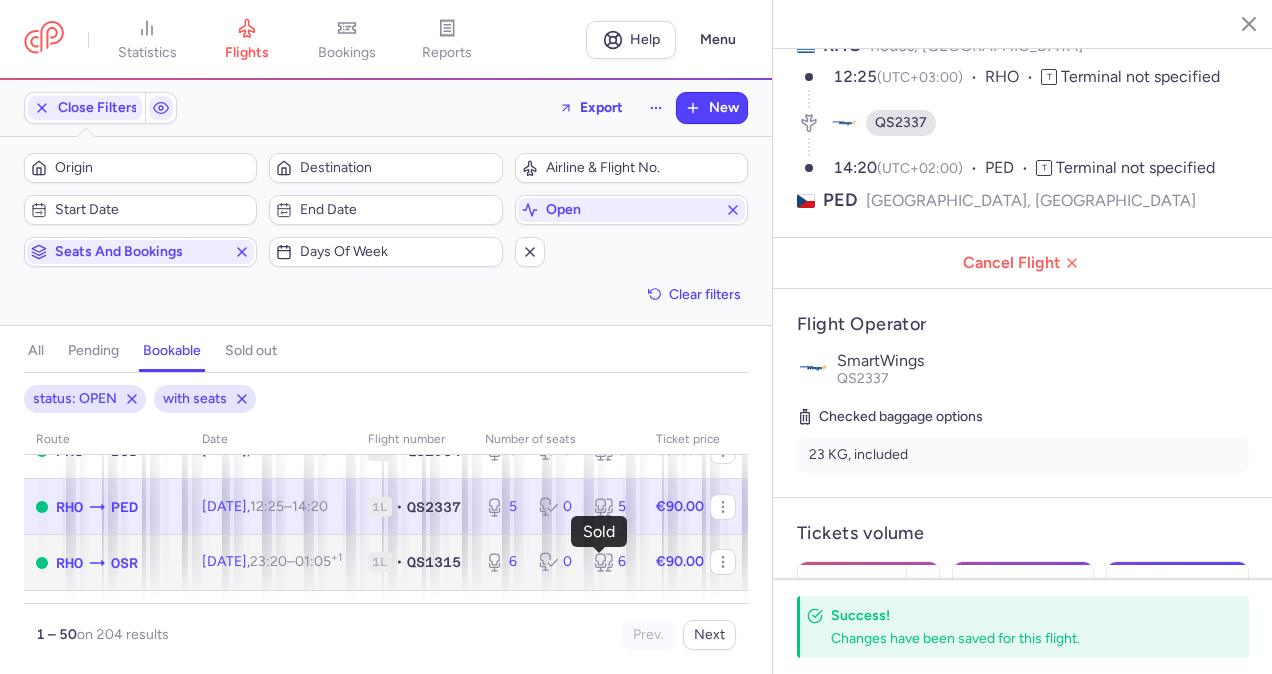 click 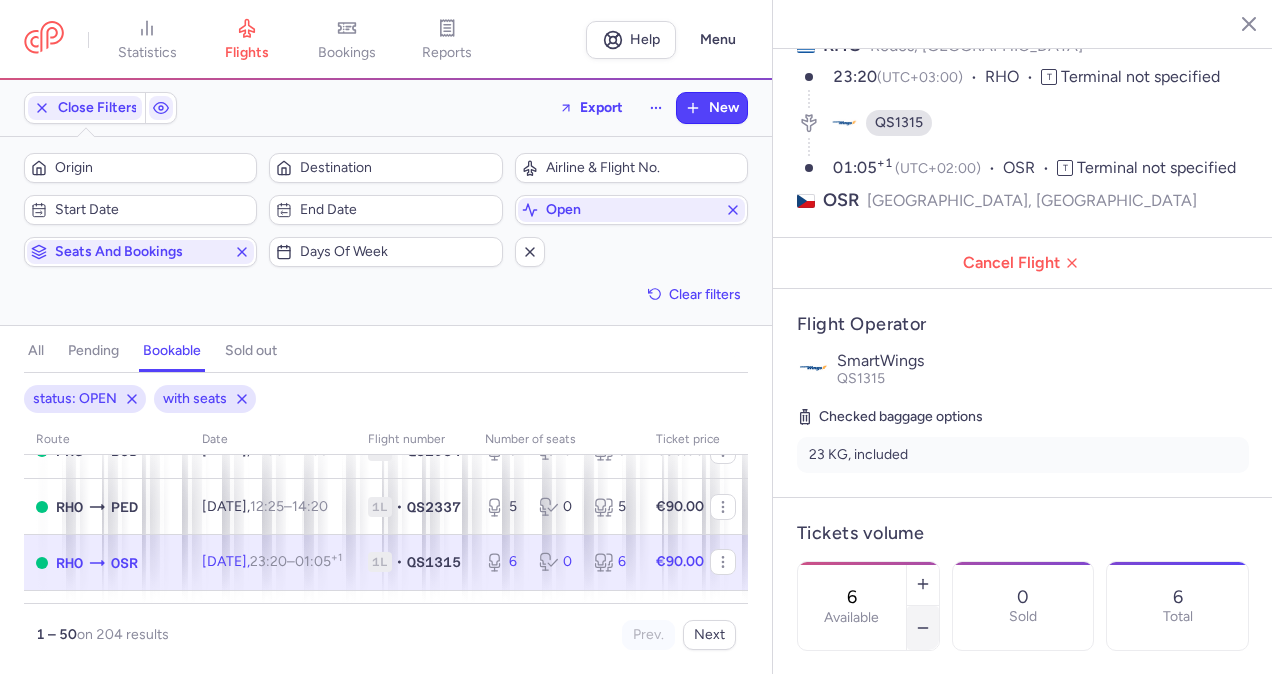 click 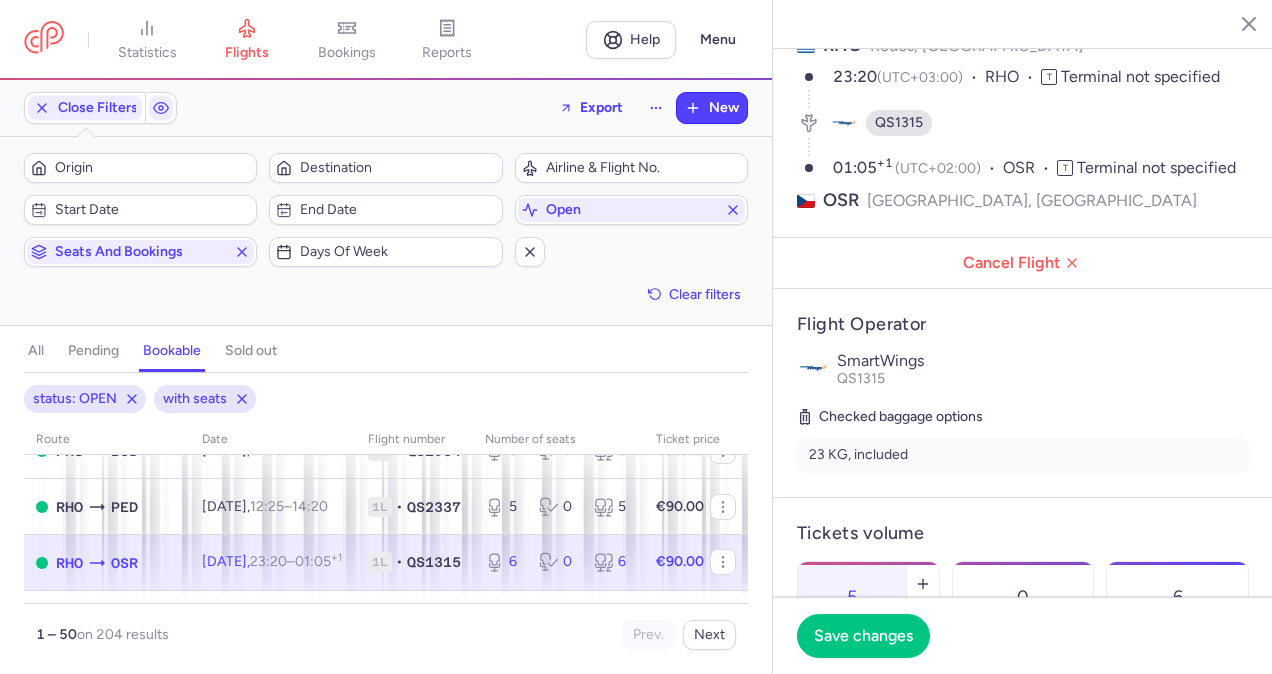 click on "Ródos   Ostrava [DATE] Open RHO Ródos, [GEOGRAPHIC_DATA] 23:20  (UTC+03:00) RHO T Terminal not specified QS1315 01:05  +1 (UTC+02:00) OSR T Terminal not specified [GEOGRAPHIC_DATA], [GEOGRAPHIC_DATA] Cancel Flight  Flight Operator SmartWings QS1315  Checked baggage options  23 KG, included Tickets volume 5  Available  0 Sold 6 Total Price  One way  Price  * 90 eur Sales ending  You are not allowed to change the end selling date, please contact support.  End selling before departure 2 Select an option hours days Sales close at  [DATE]	20:20 PM UTC  Booking (0) This flight has no booking at this time.  Save changes" 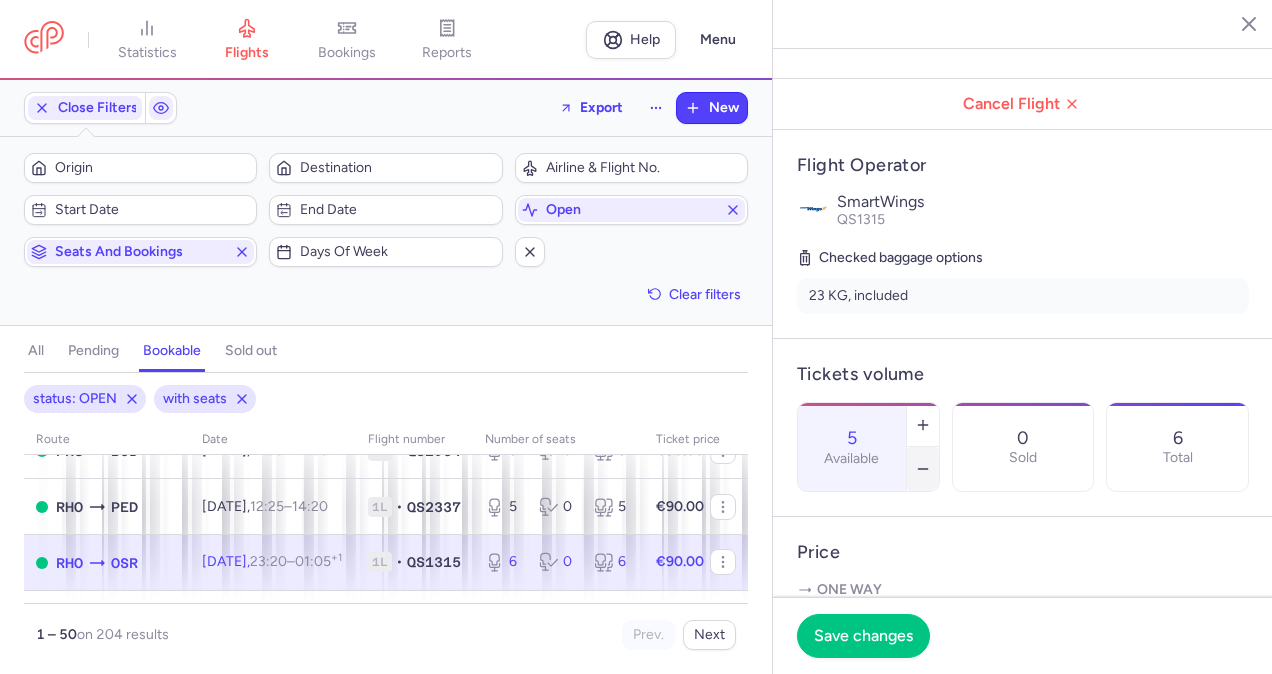scroll, scrollTop: 280, scrollLeft: 0, axis: vertical 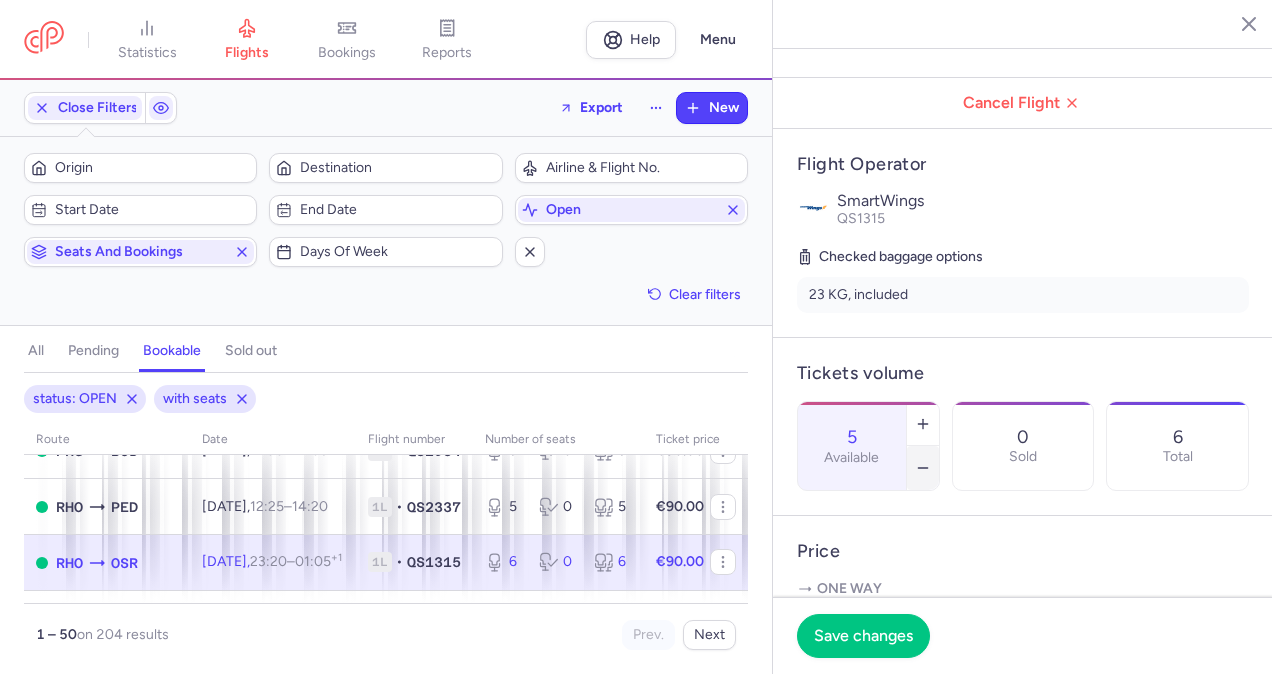 click 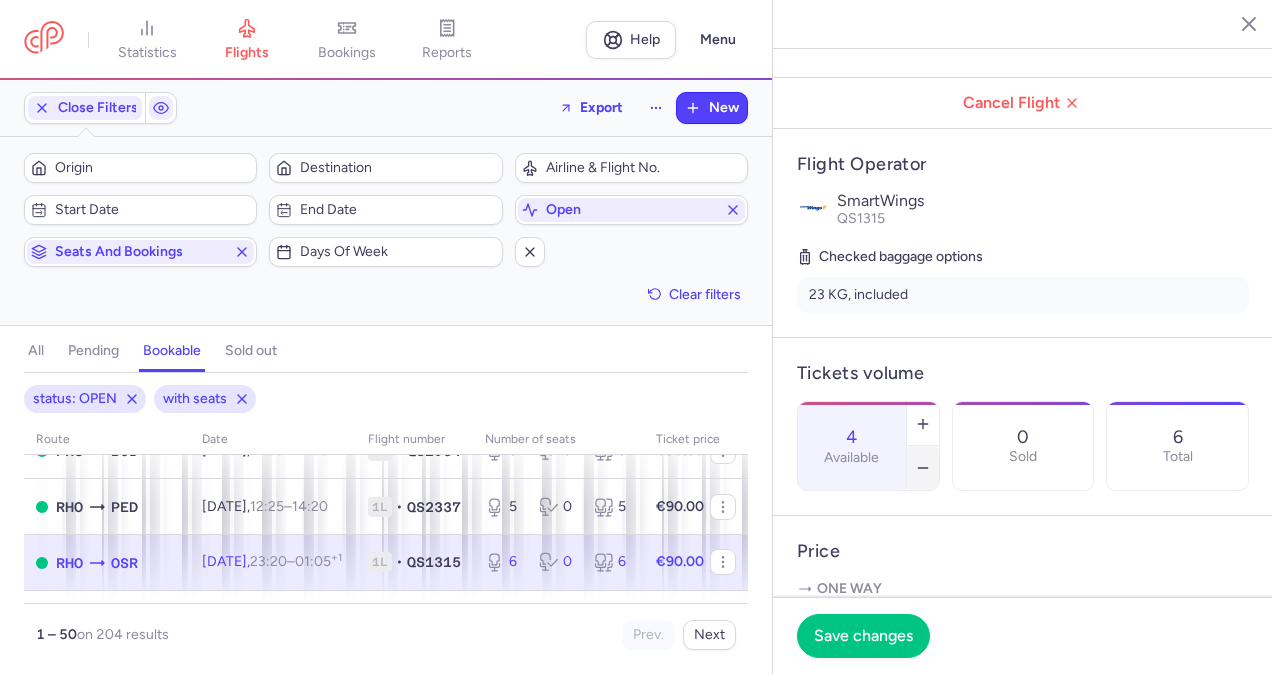 click 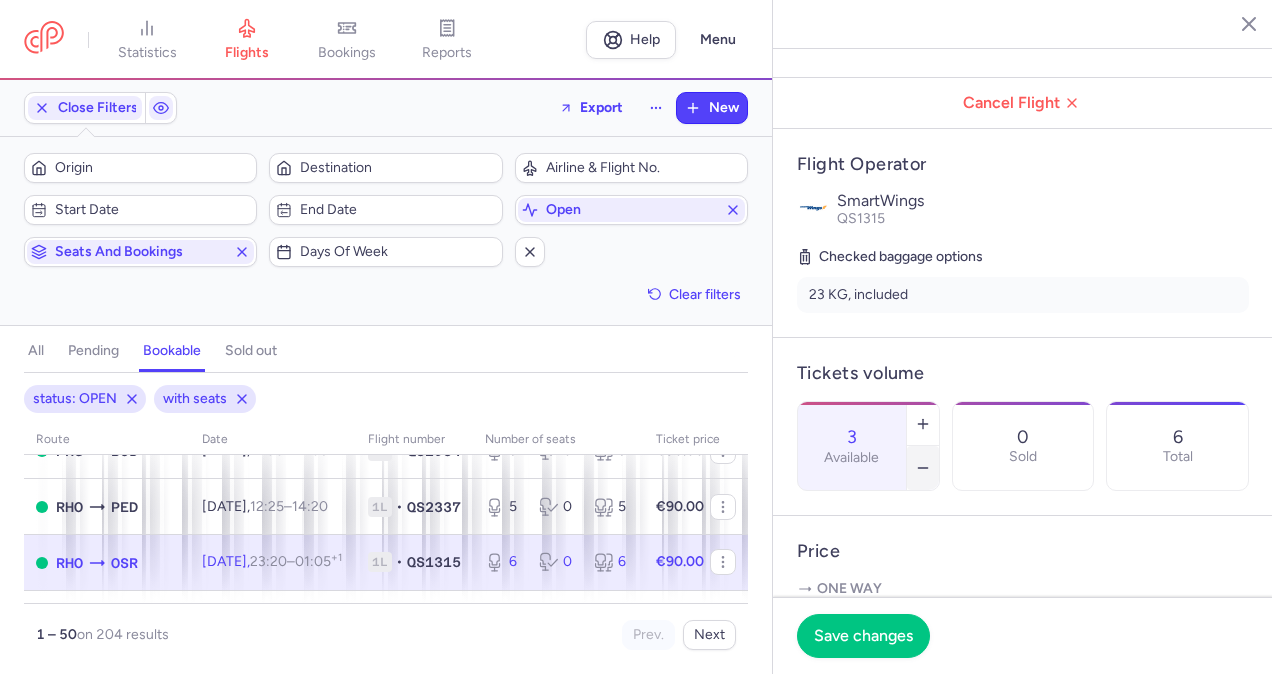 click 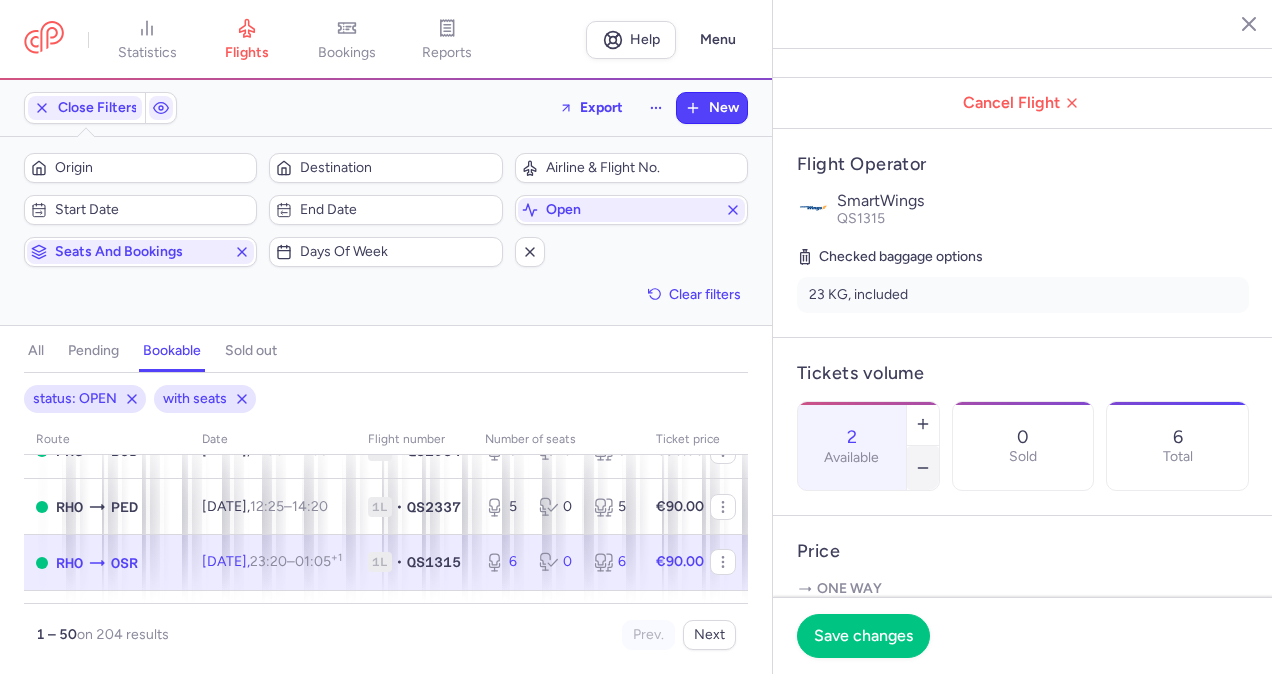 click 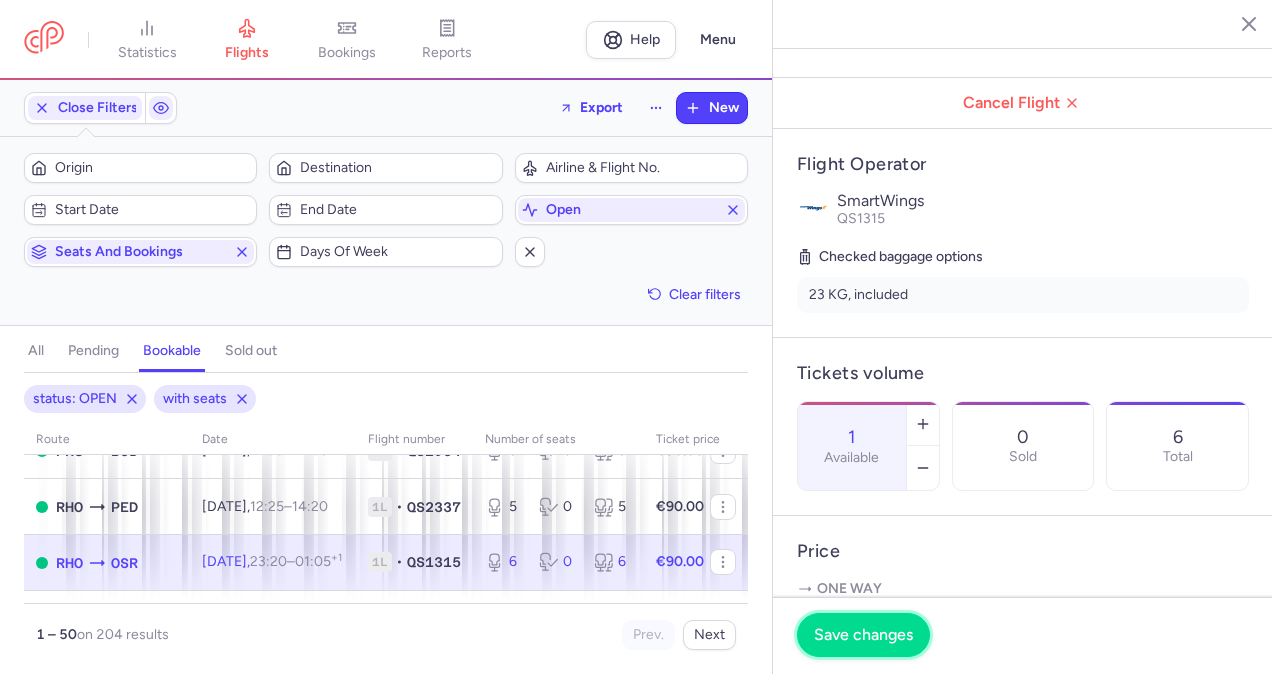 click on "Save changes" at bounding box center [863, 635] 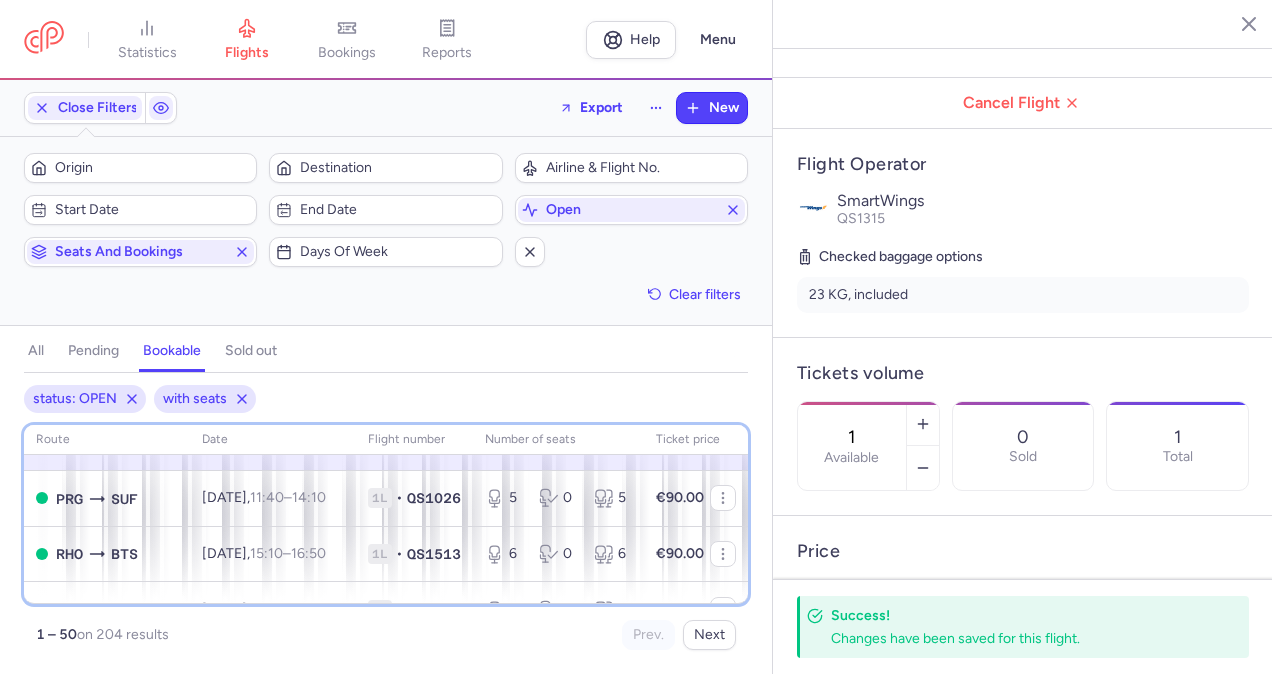 scroll, scrollTop: 280, scrollLeft: 0, axis: vertical 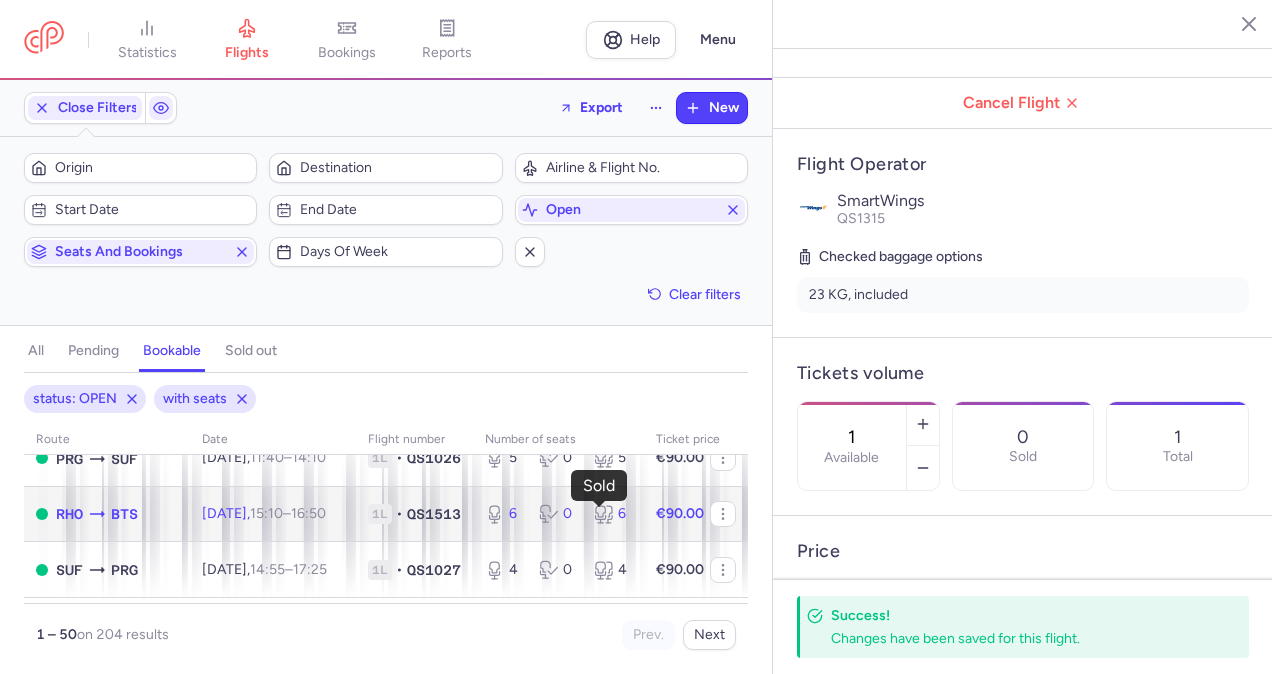 click on "0" at bounding box center (558, 514) 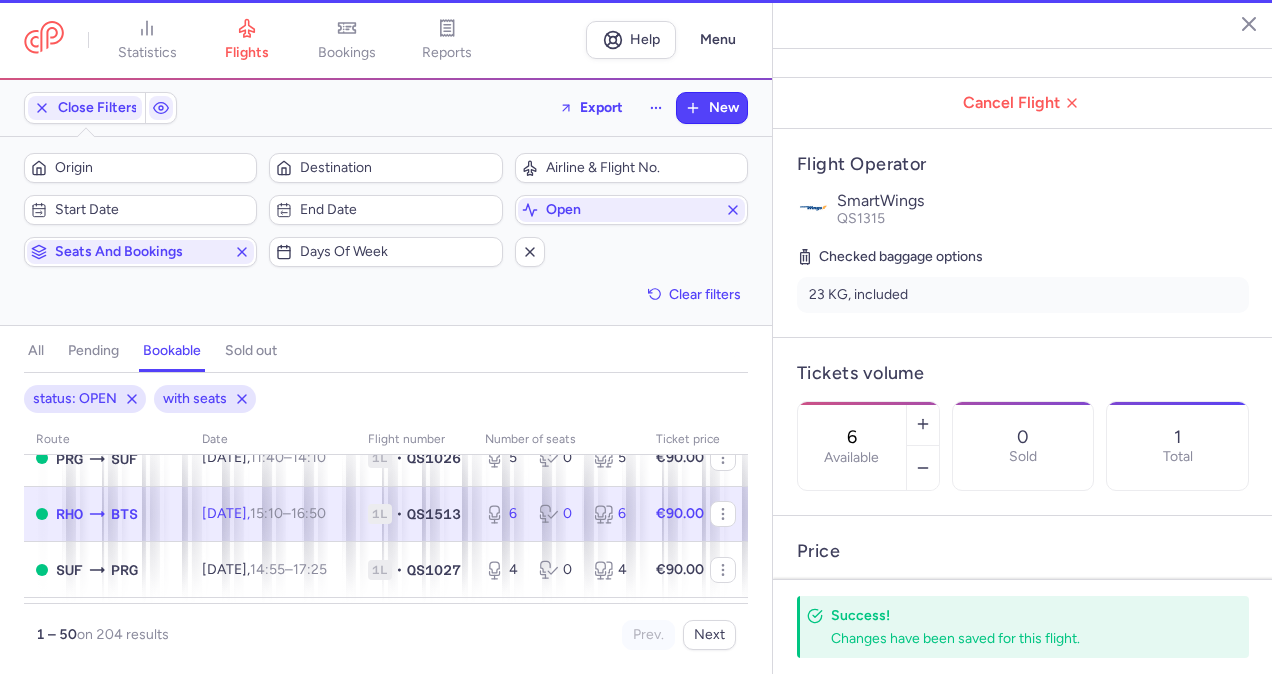 scroll, scrollTop: 258, scrollLeft: 0, axis: vertical 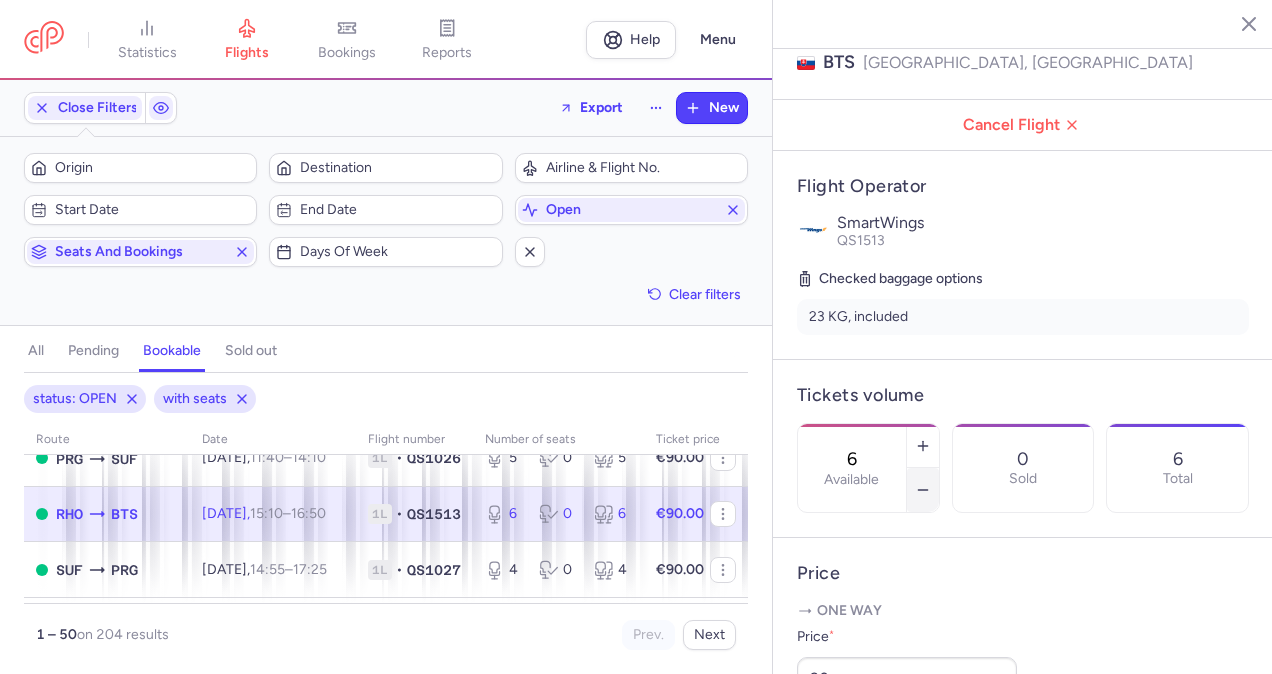 click 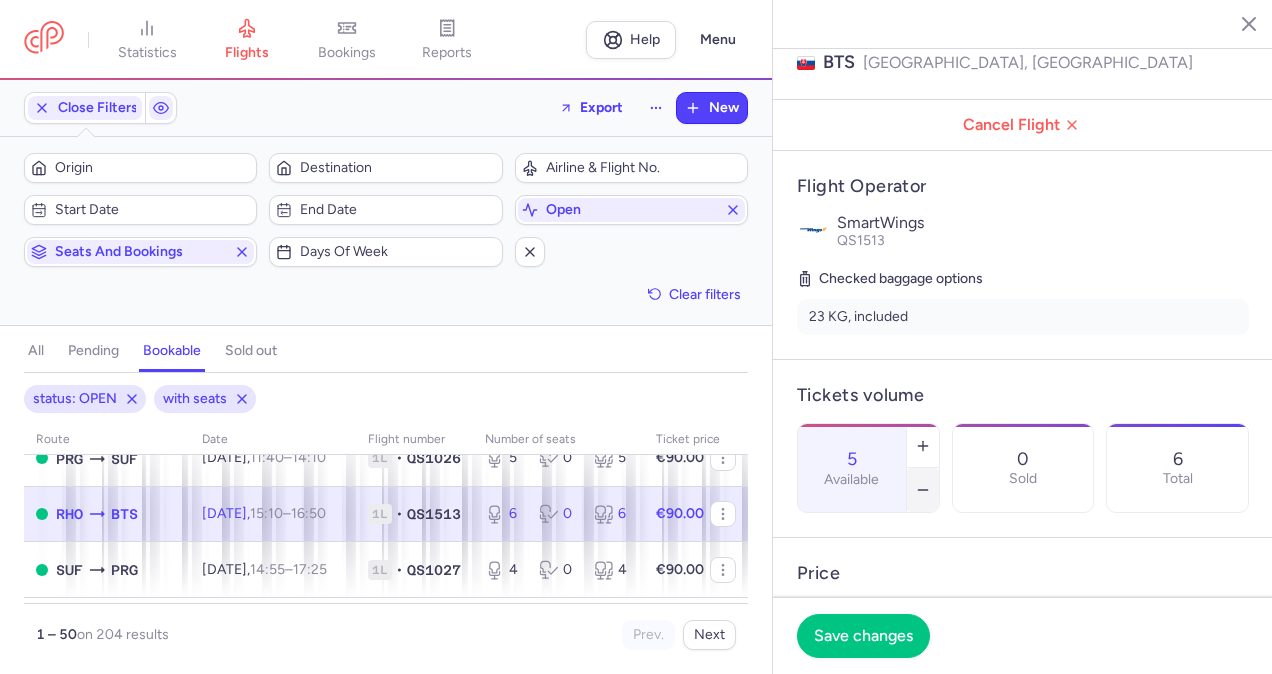 click 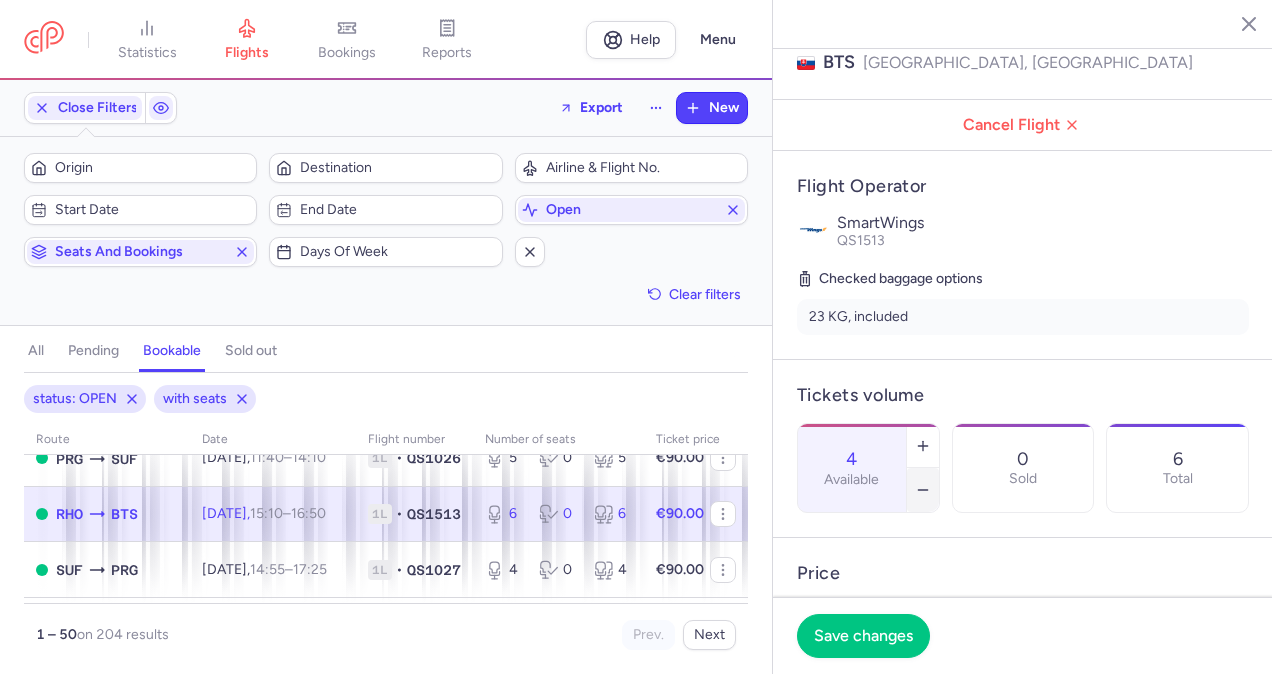 click 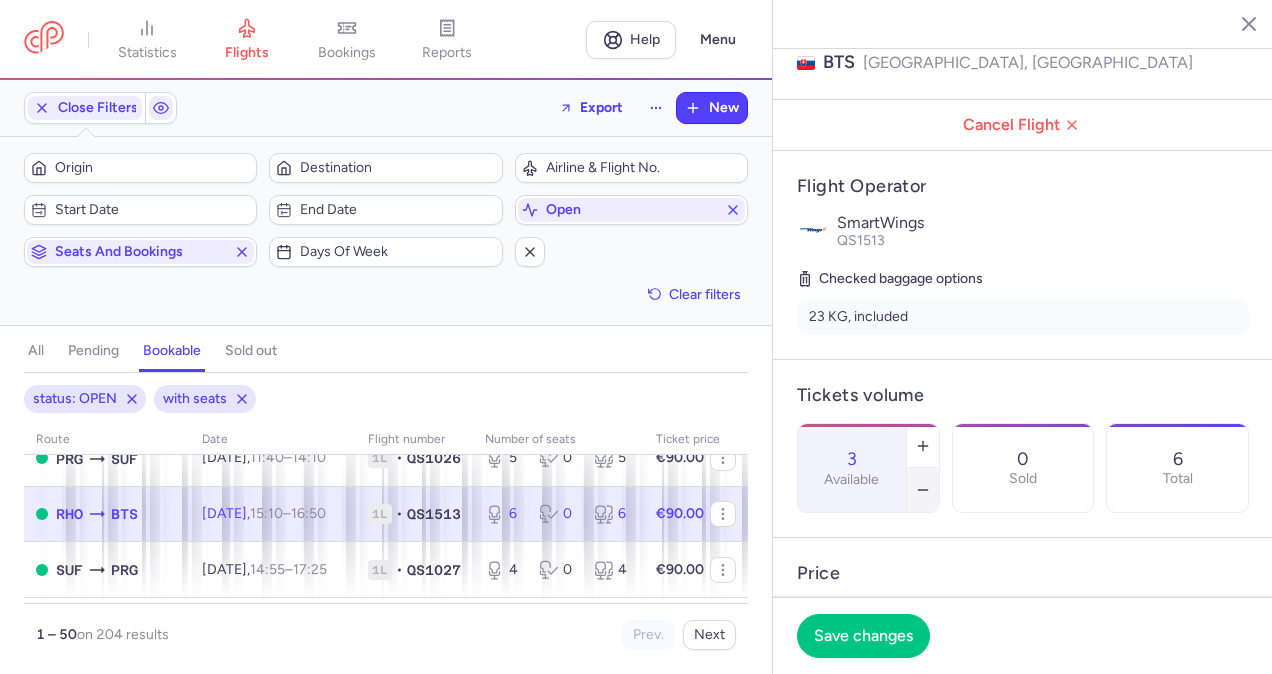 click 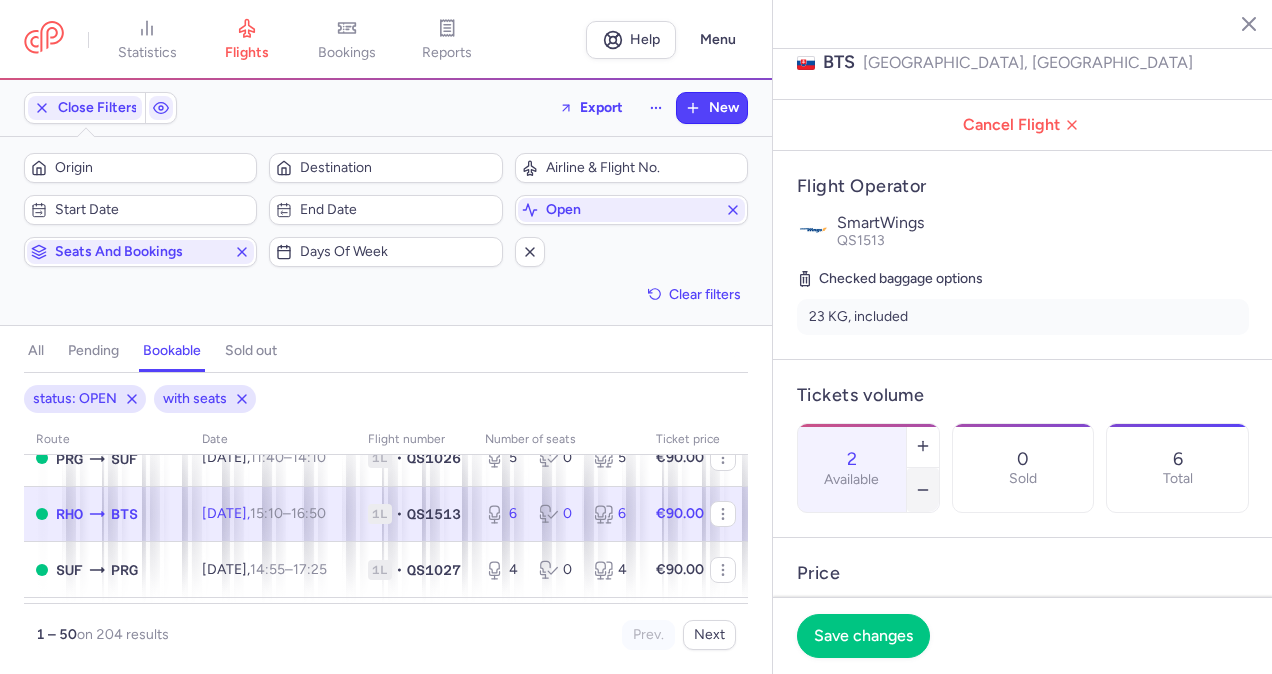 click 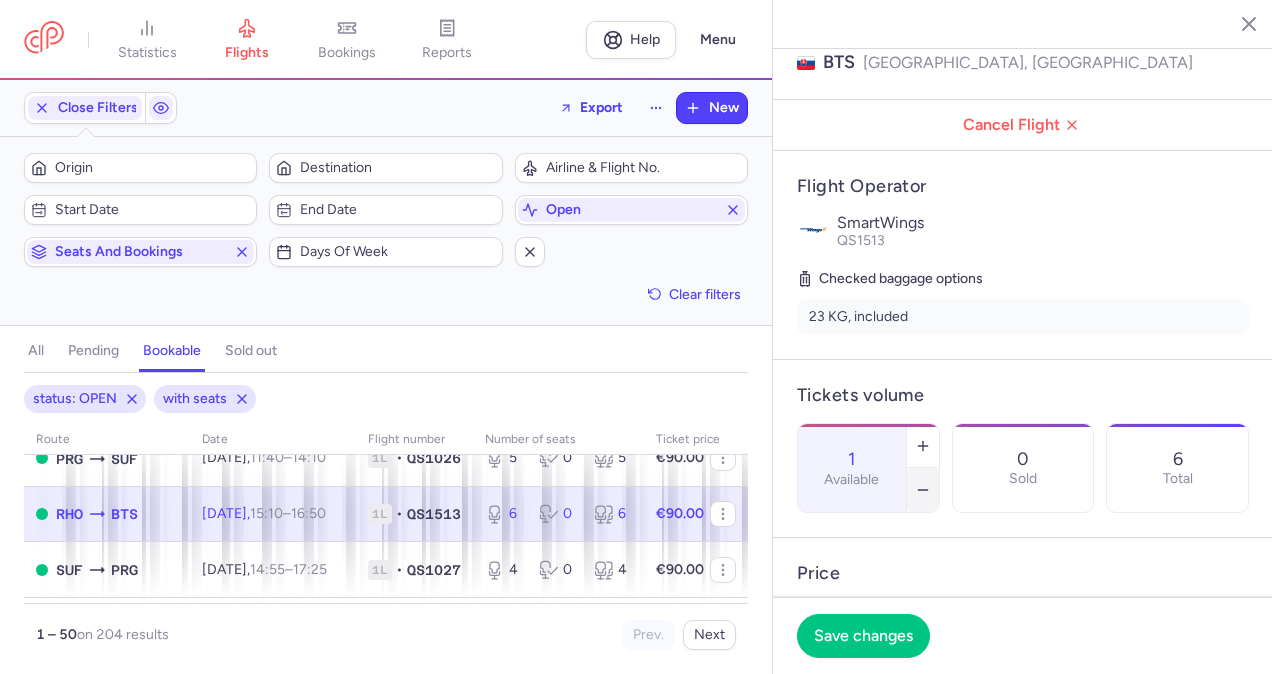 click 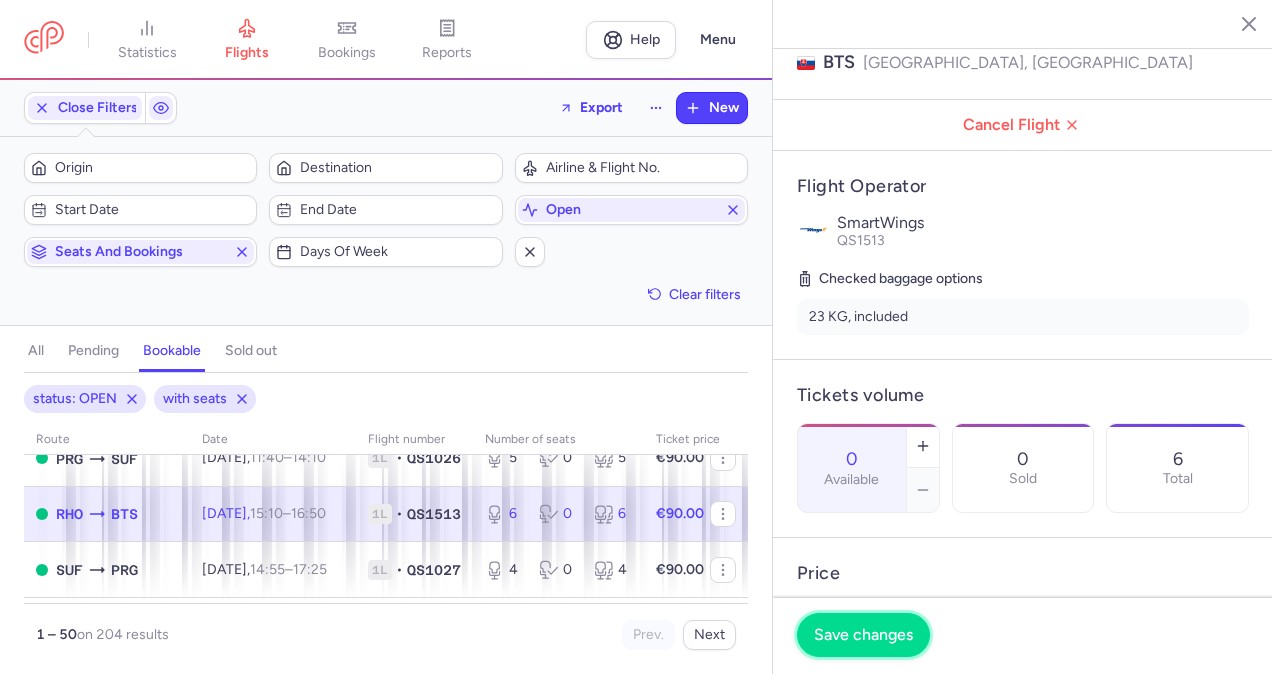 click on "Save changes" at bounding box center (863, 635) 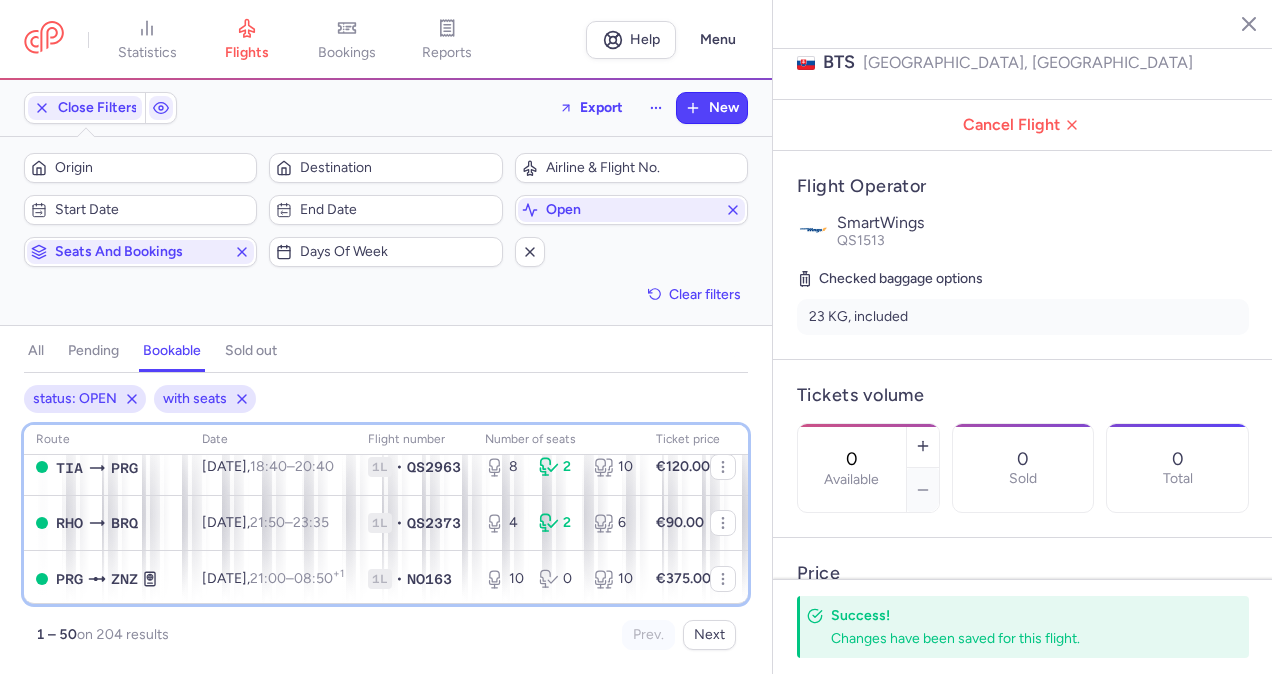 scroll, scrollTop: 960, scrollLeft: 0, axis: vertical 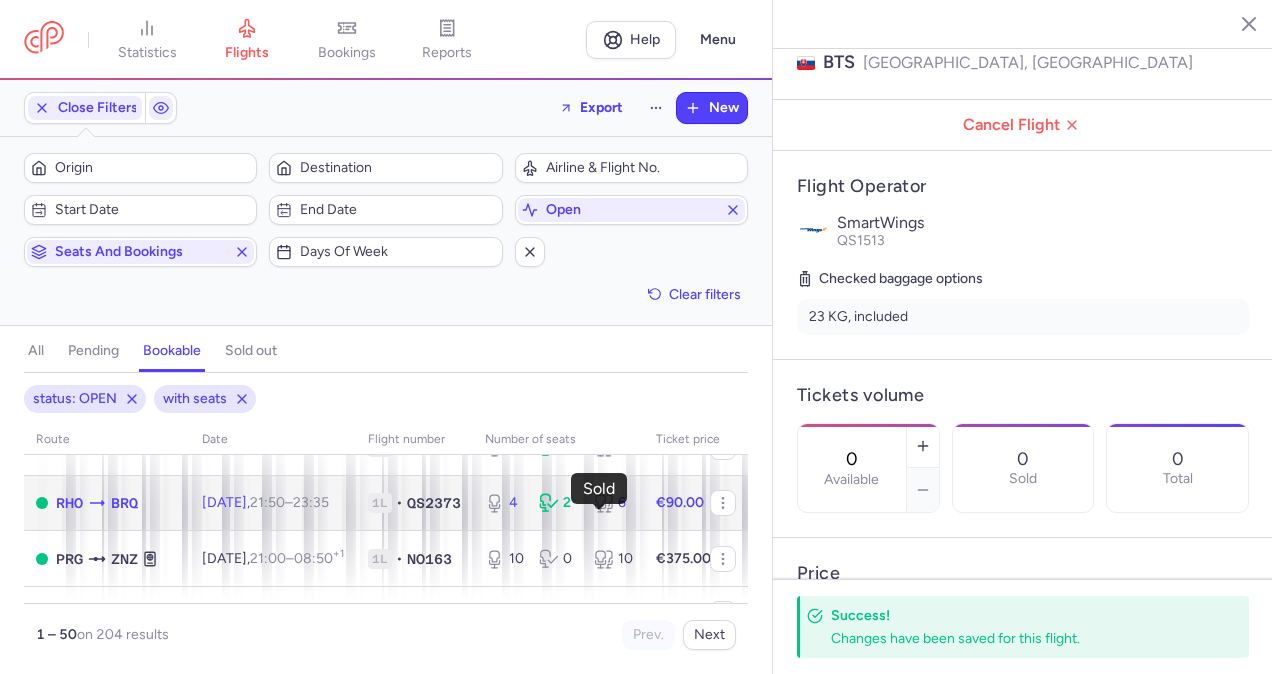 click 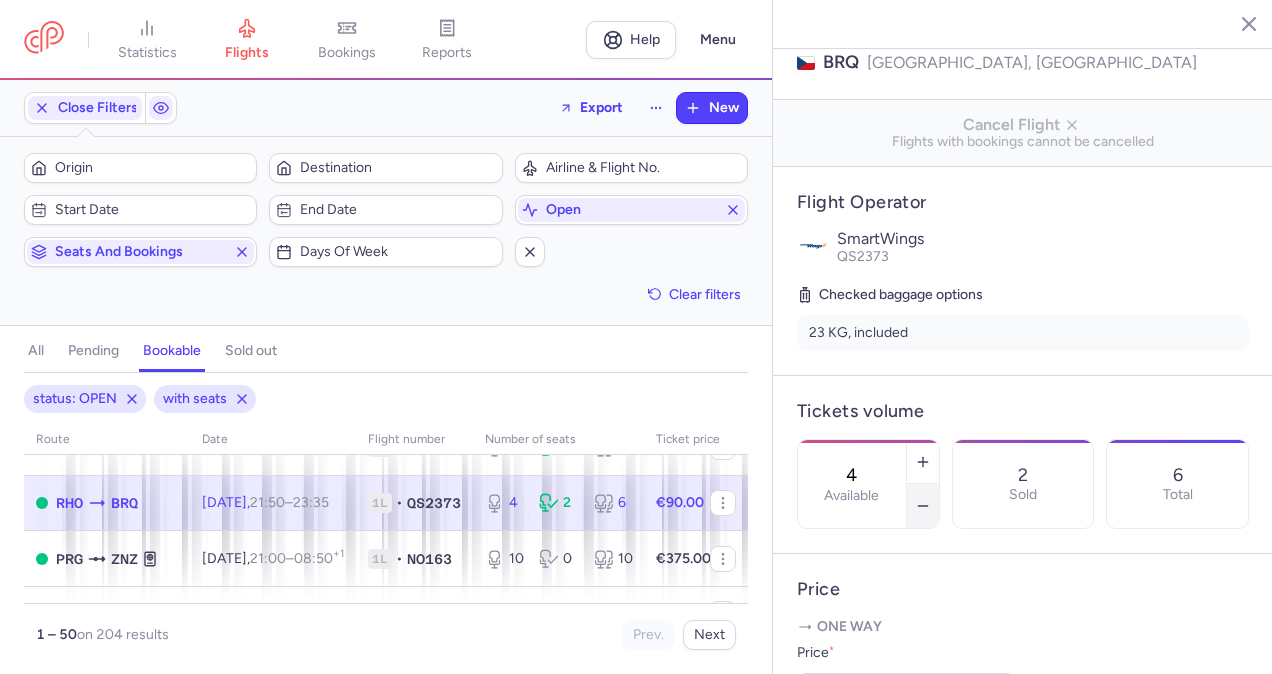 click 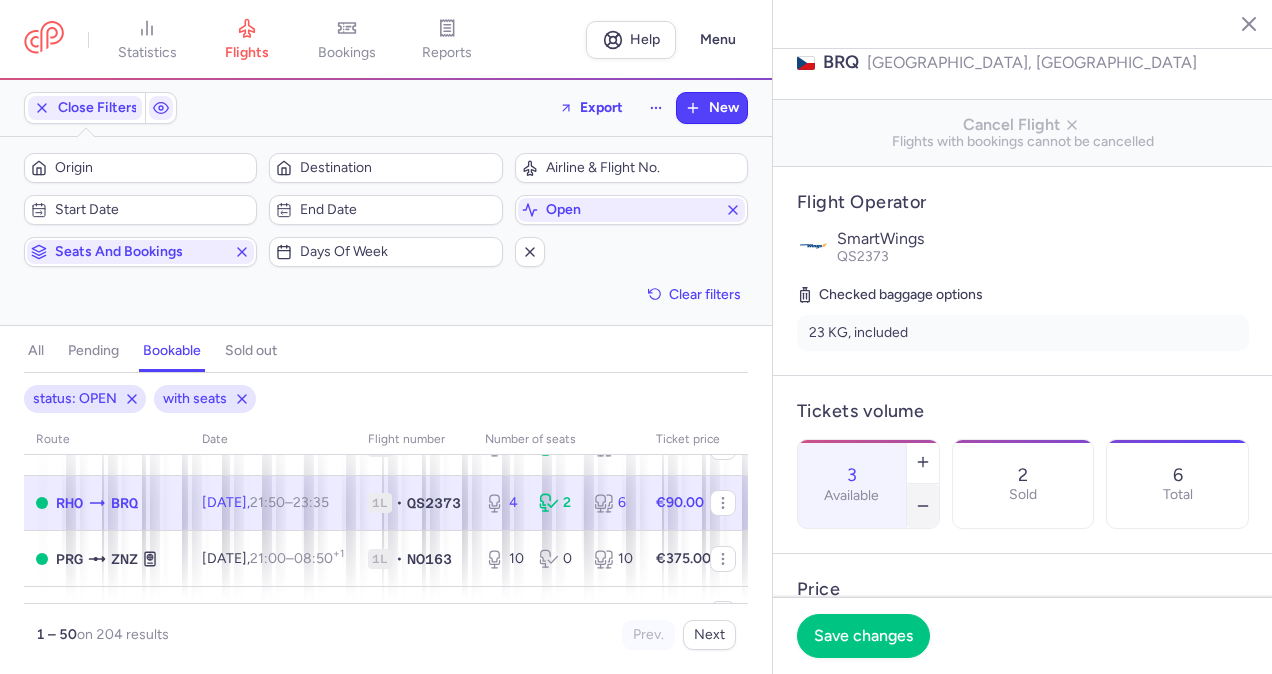 click 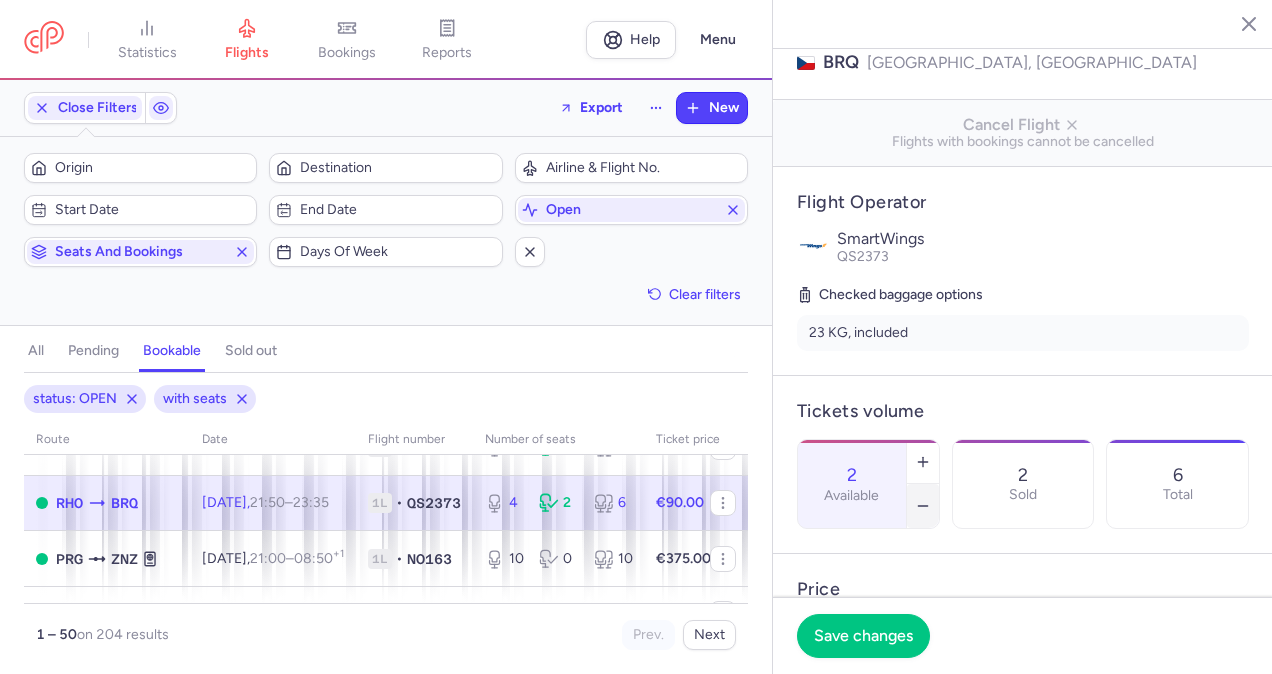 click 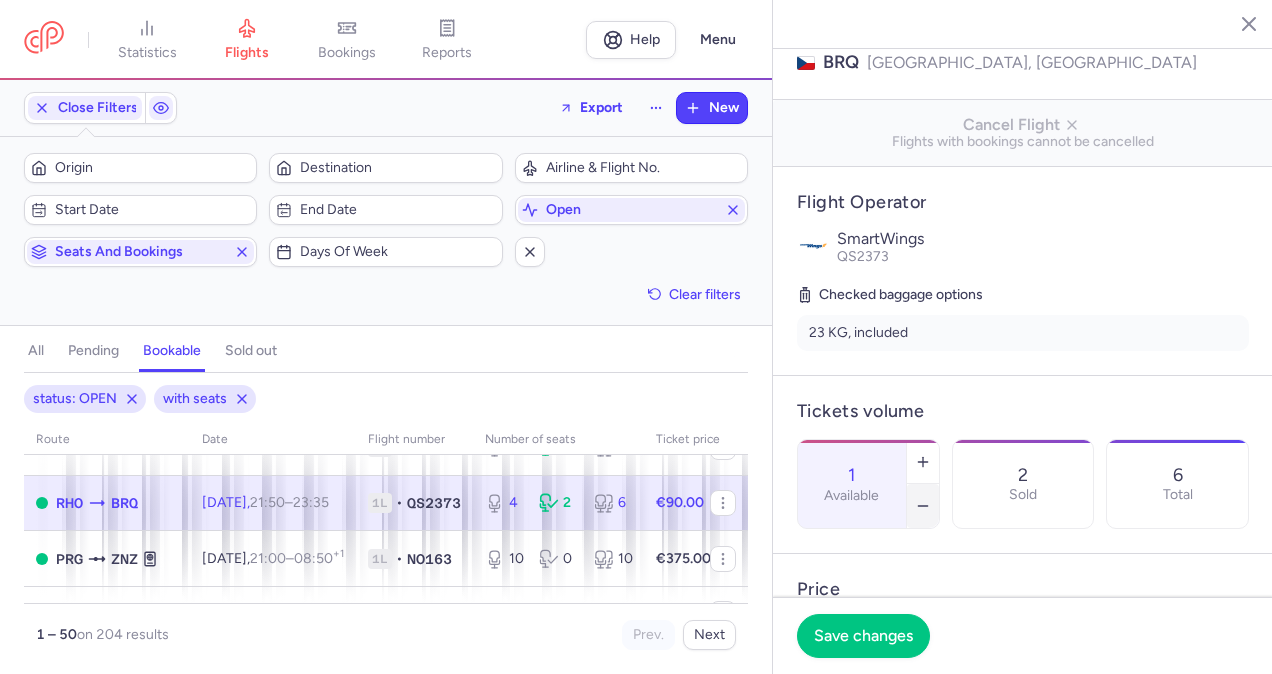 click 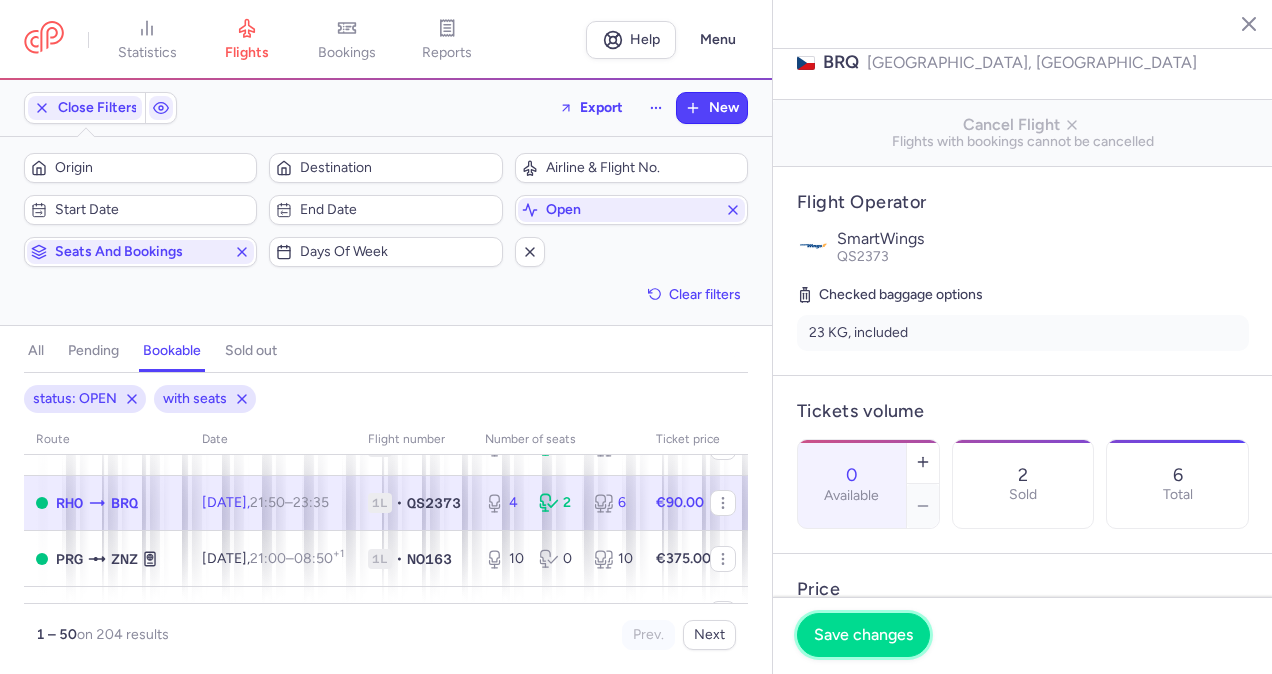 click on "Save changes" at bounding box center (863, 635) 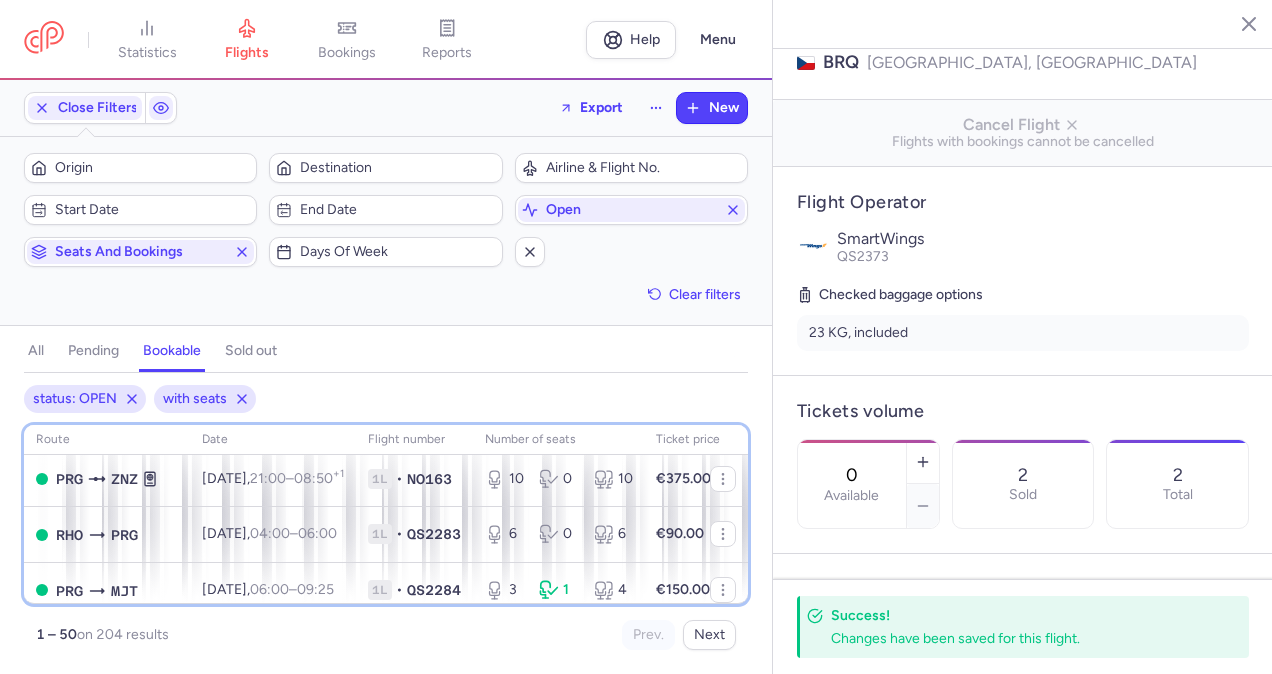scroll, scrollTop: 1080, scrollLeft: 0, axis: vertical 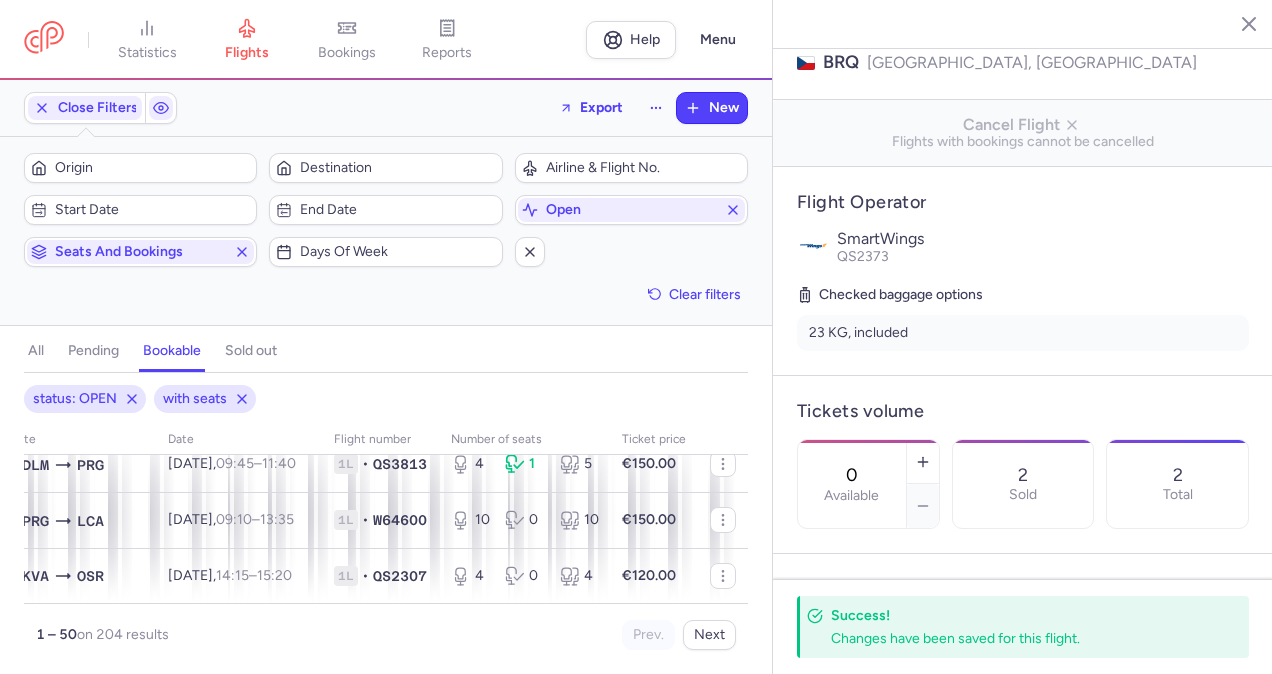 click on "pending" at bounding box center (93, 351) 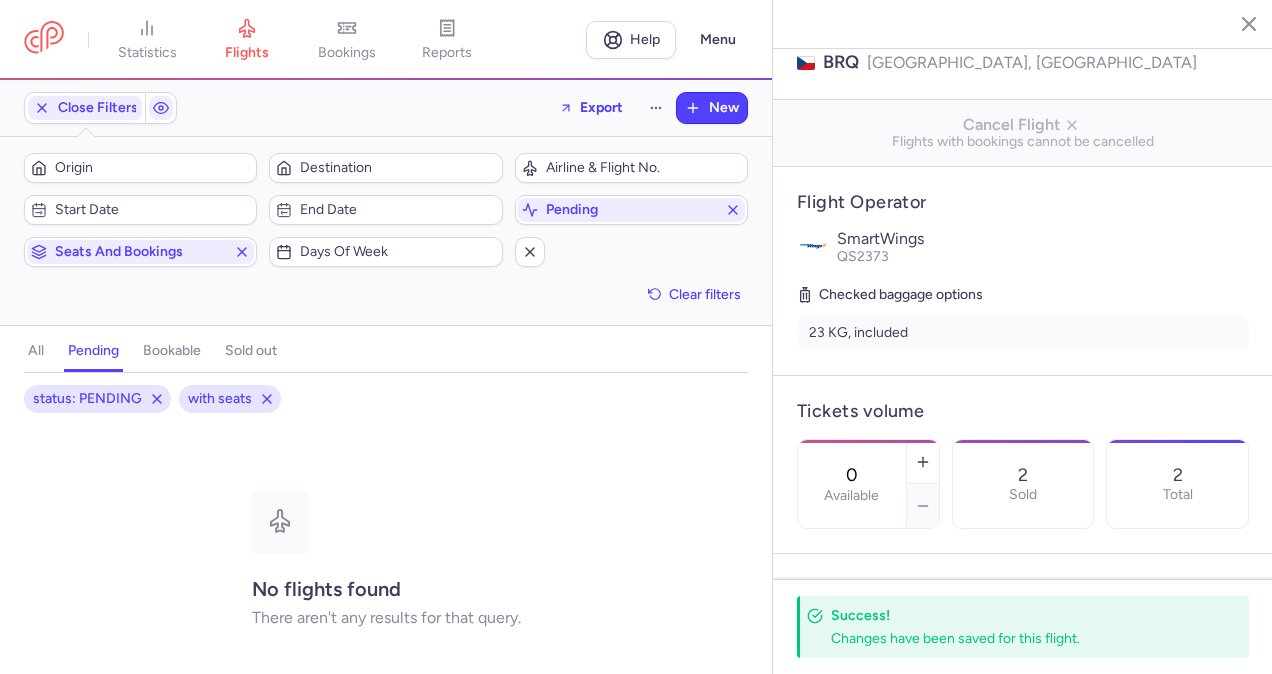 click on "all" at bounding box center [36, 351] 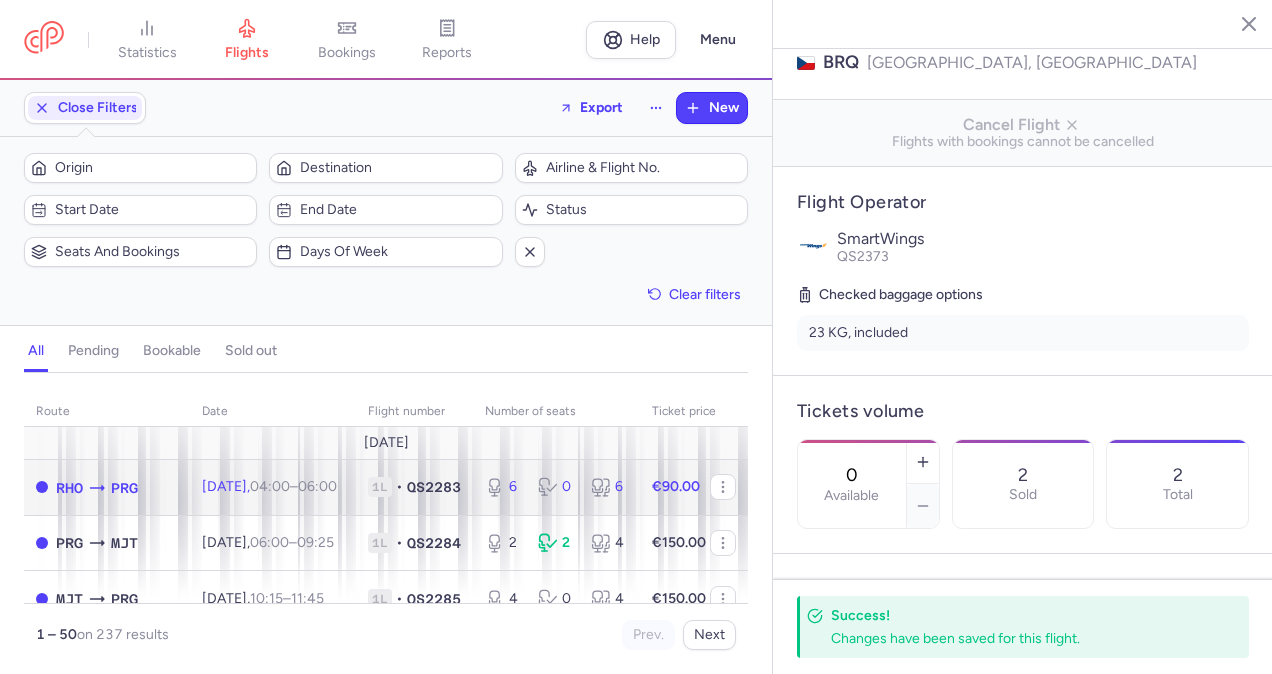 click on "QS2283" 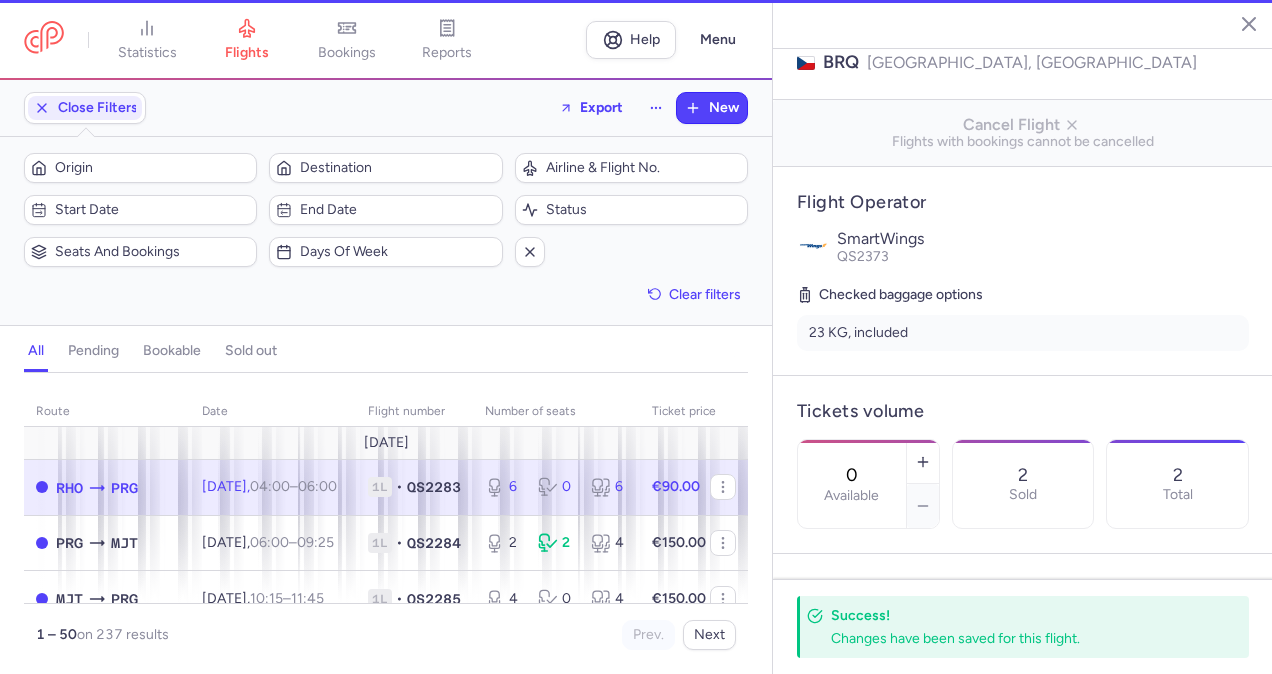type on "6" 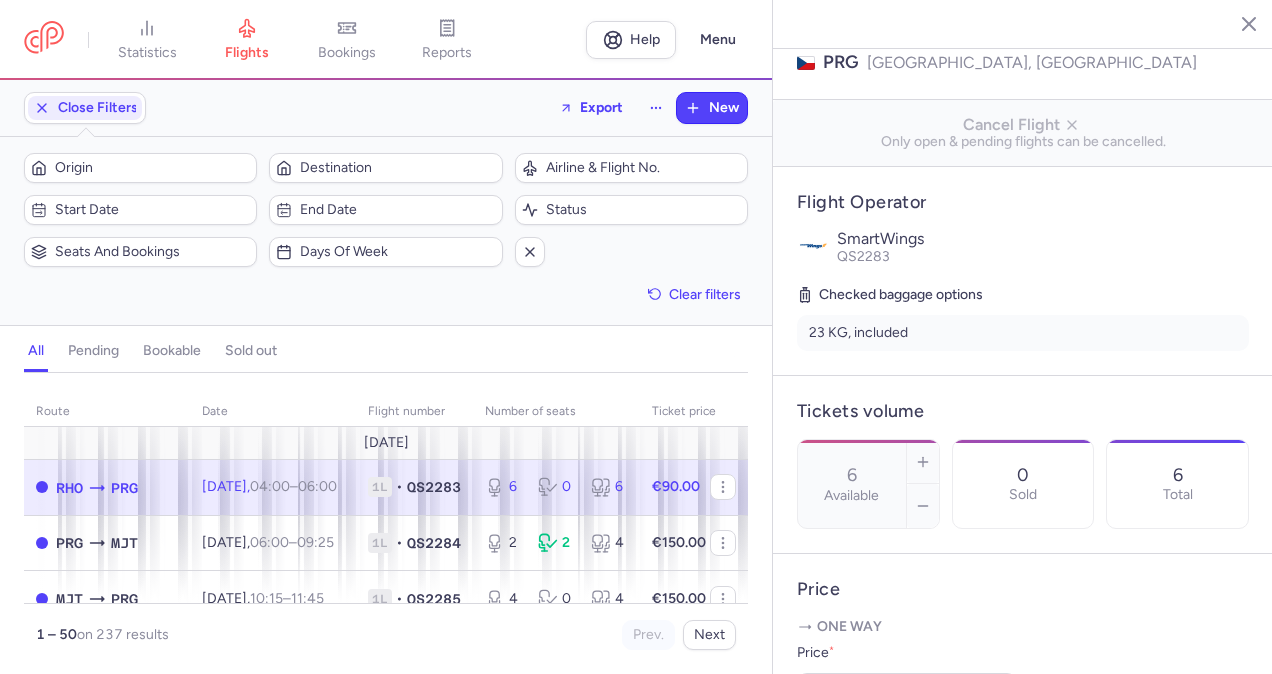 click on "all pending bookable sold out" at bounding box center (386, 351) 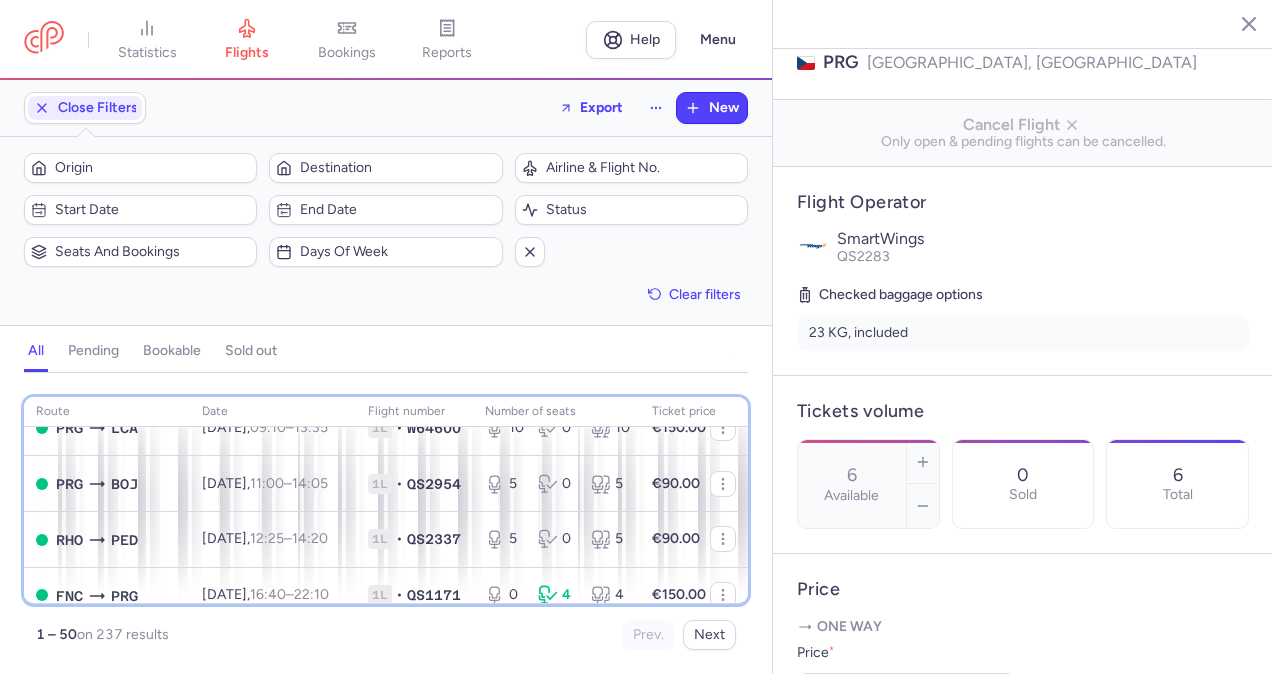 scroll, scrollTop: 1080, scrollLeft: 0, axis: vertical 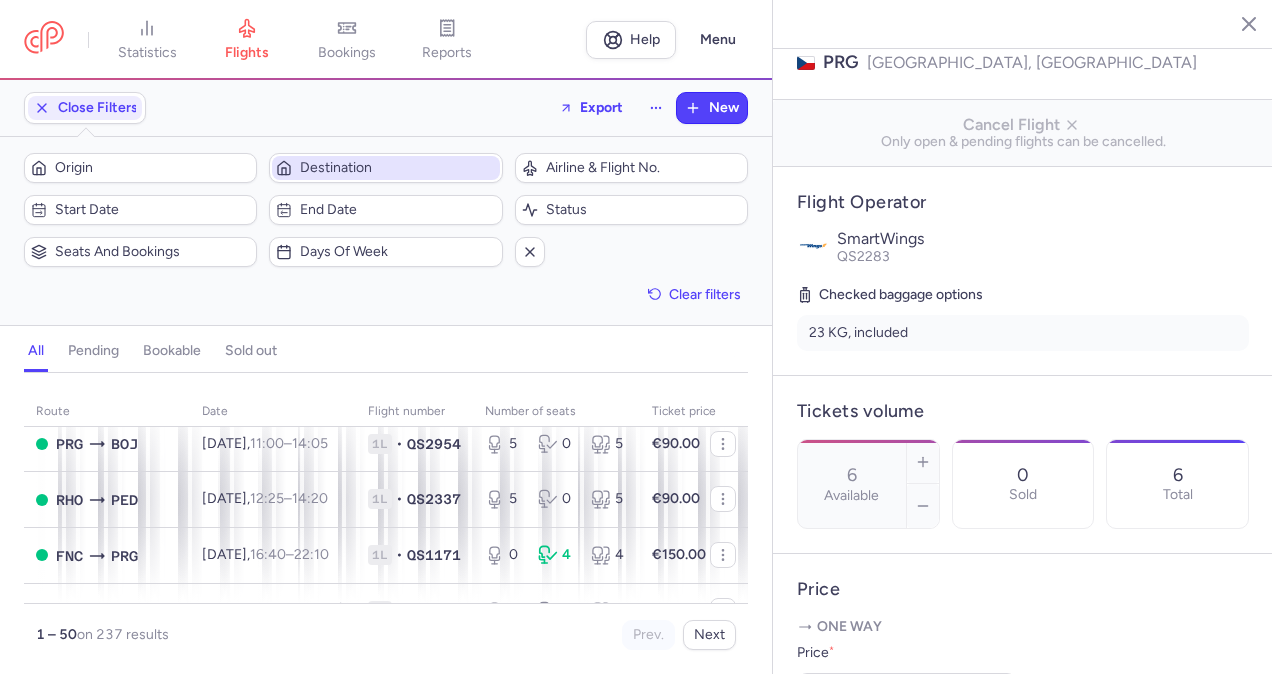 click on "Destination" at bounding box center [385, 168] 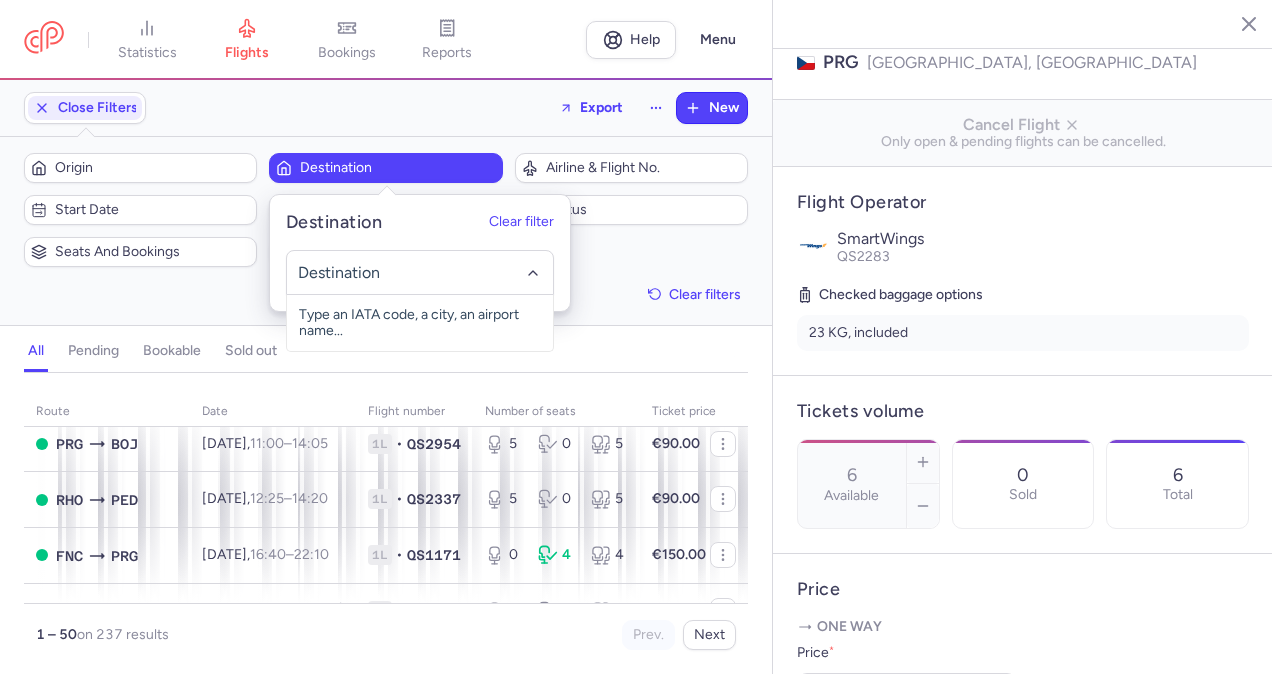 click on "Type an IATA code, a city, an airport name..." at bounding box center [420, 323] 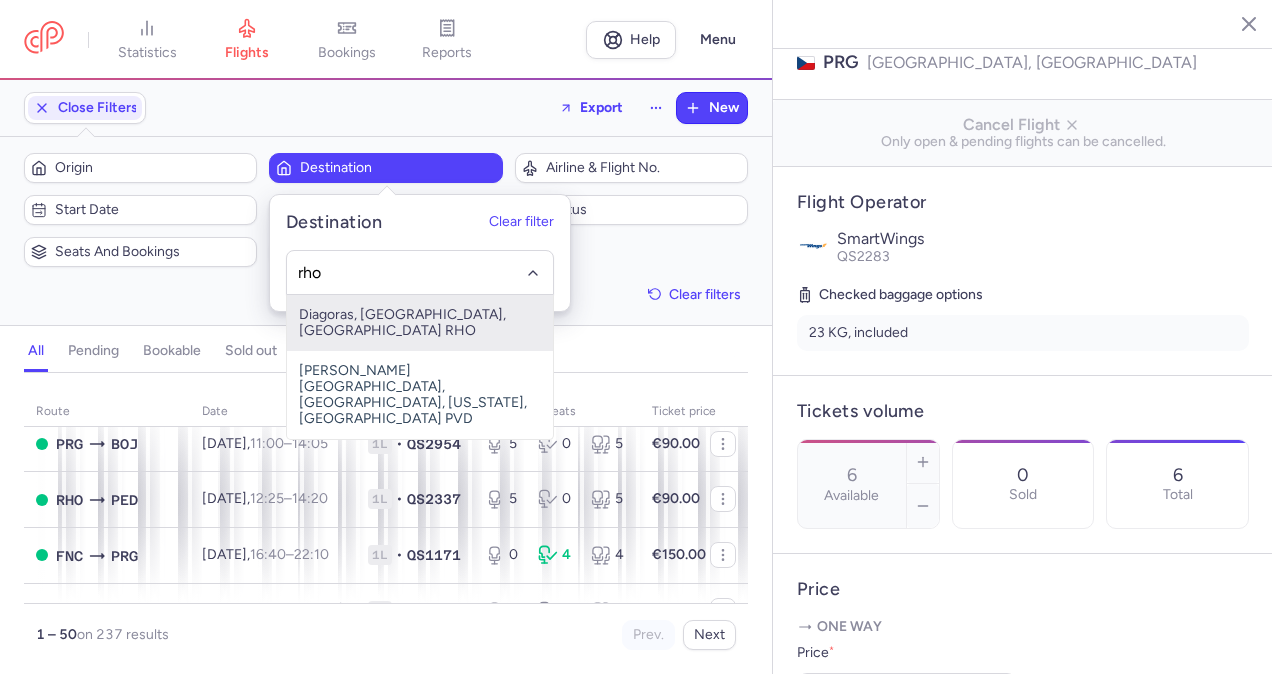 click on "Diagoras, [GEOGRAPHIC_DATA], [GEOGRAPHIC_DATA] RHO" at bounding box center (420, 323) 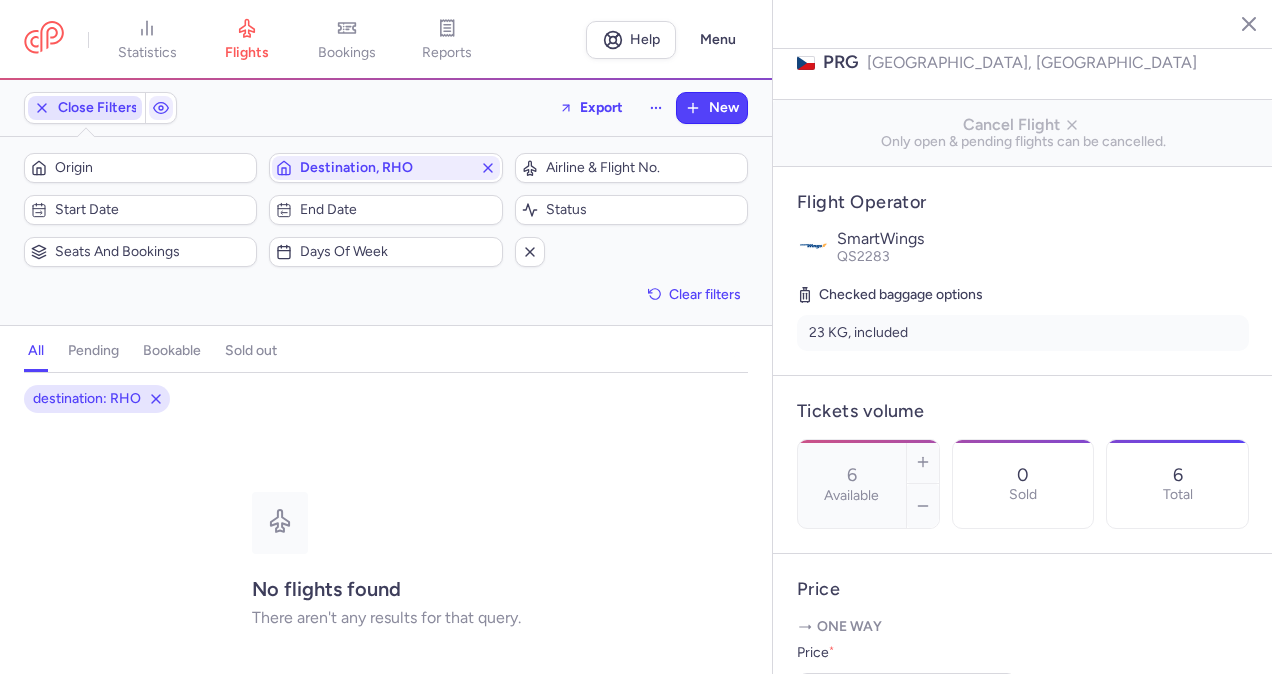 click 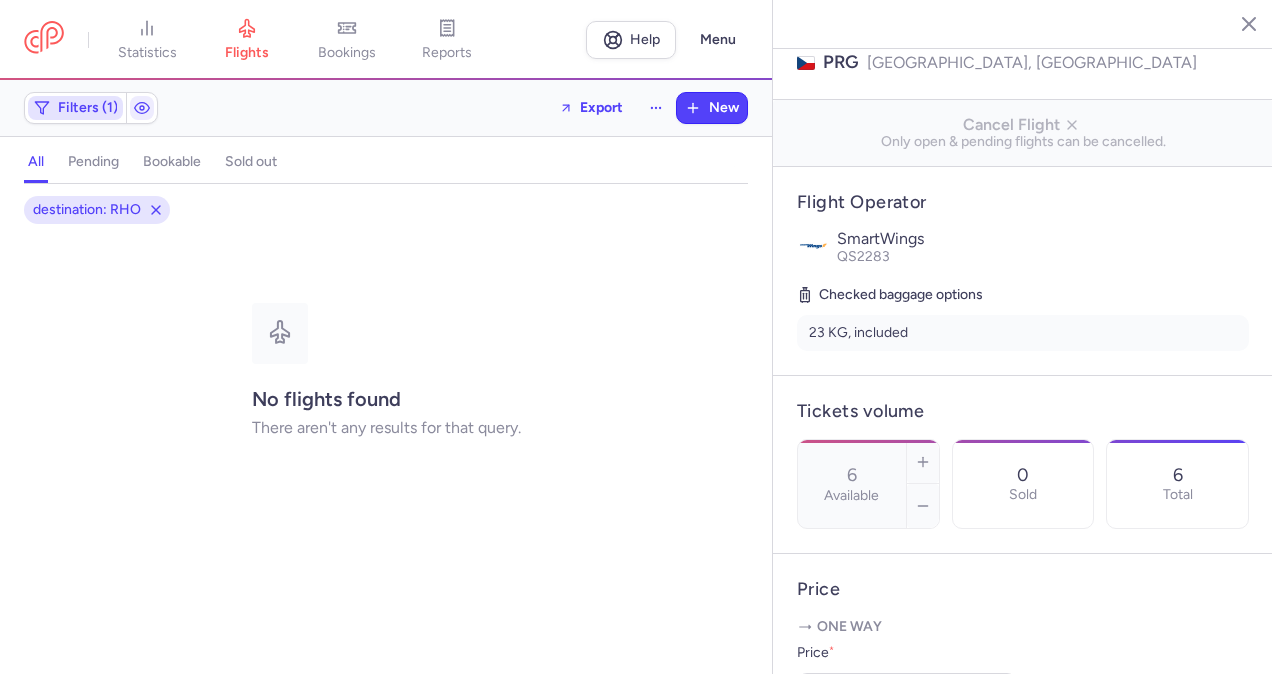 click on "Filters (1)" at bounding box center (88, 108) 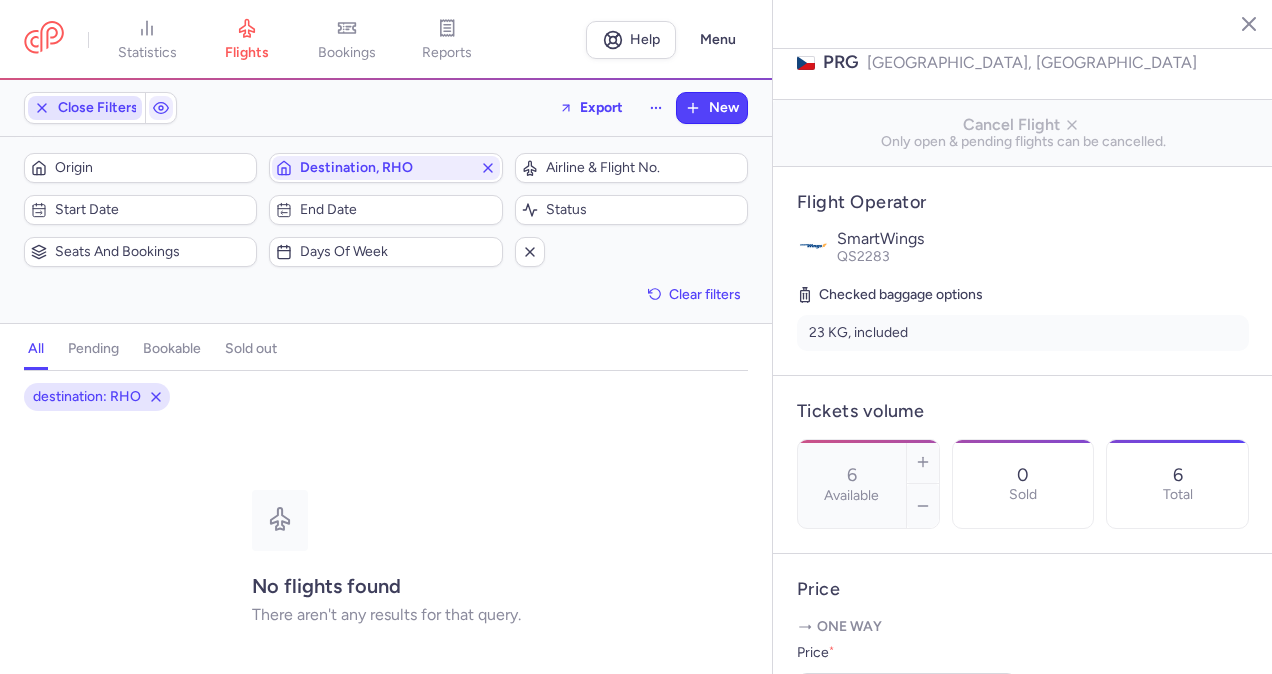 scroll, scrollTop: 0, scrollLeft: 0, axis: both 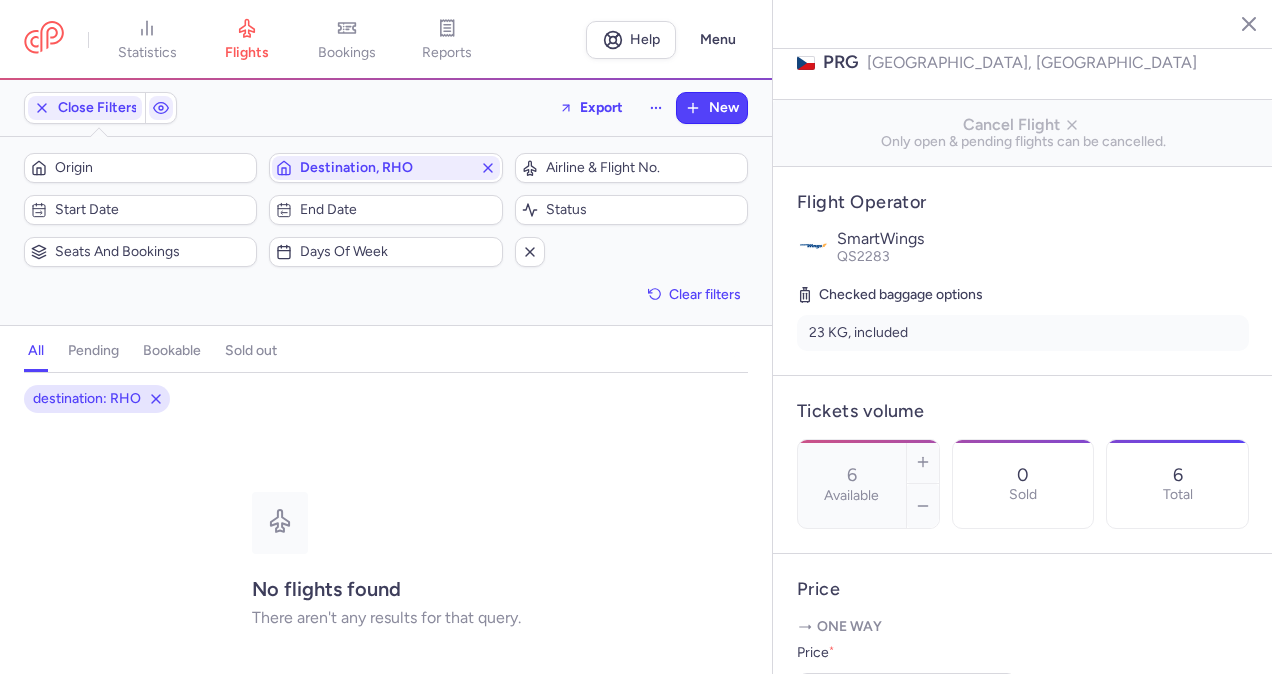 click 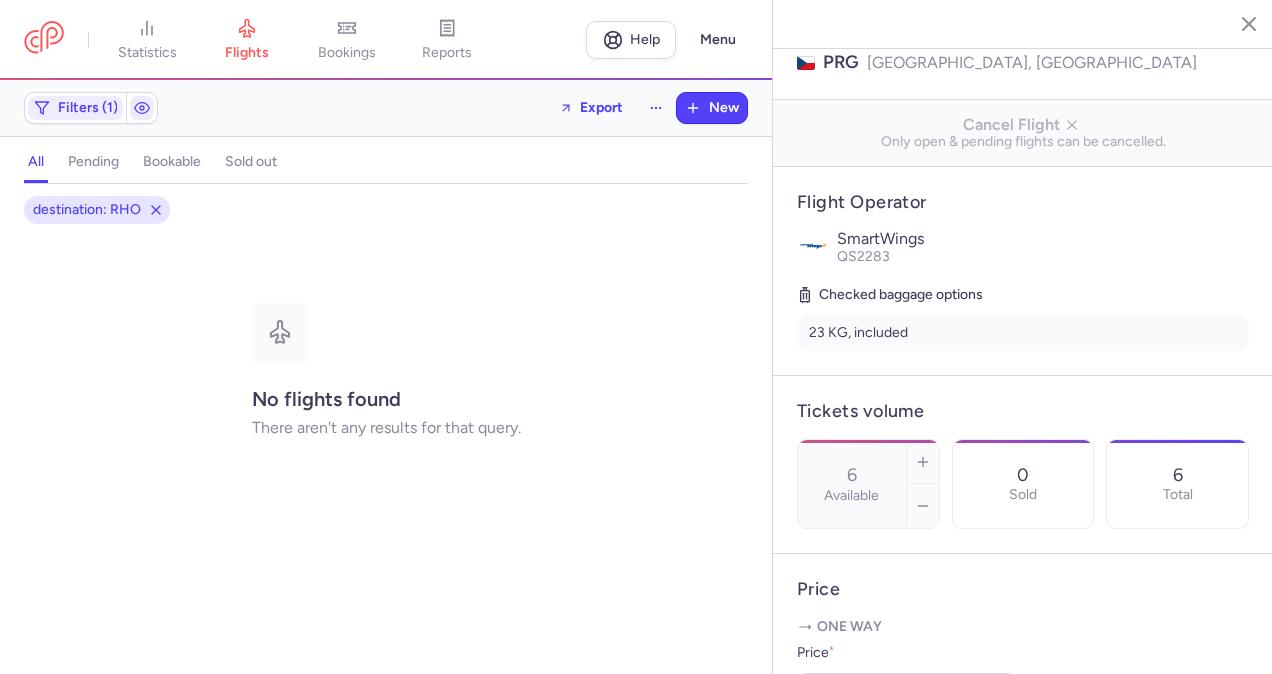 click on "pending" at bounding box center (93, 162) 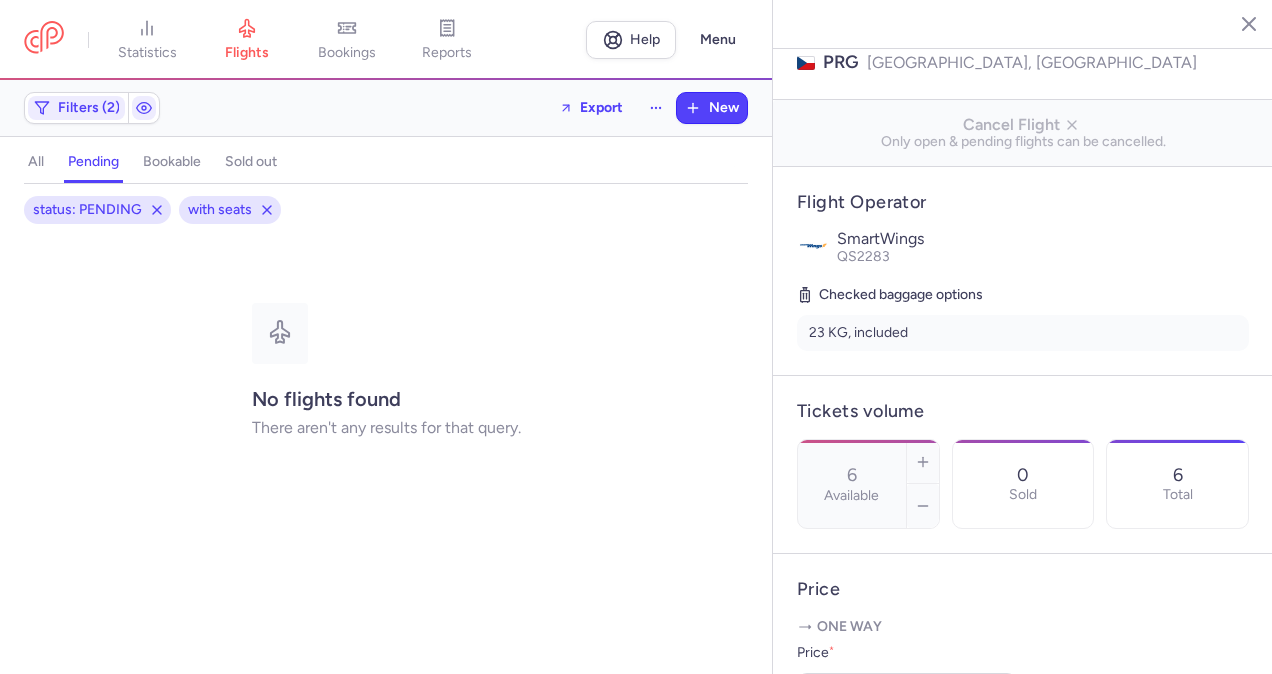 click on "all" at bounding box center (36, 162) 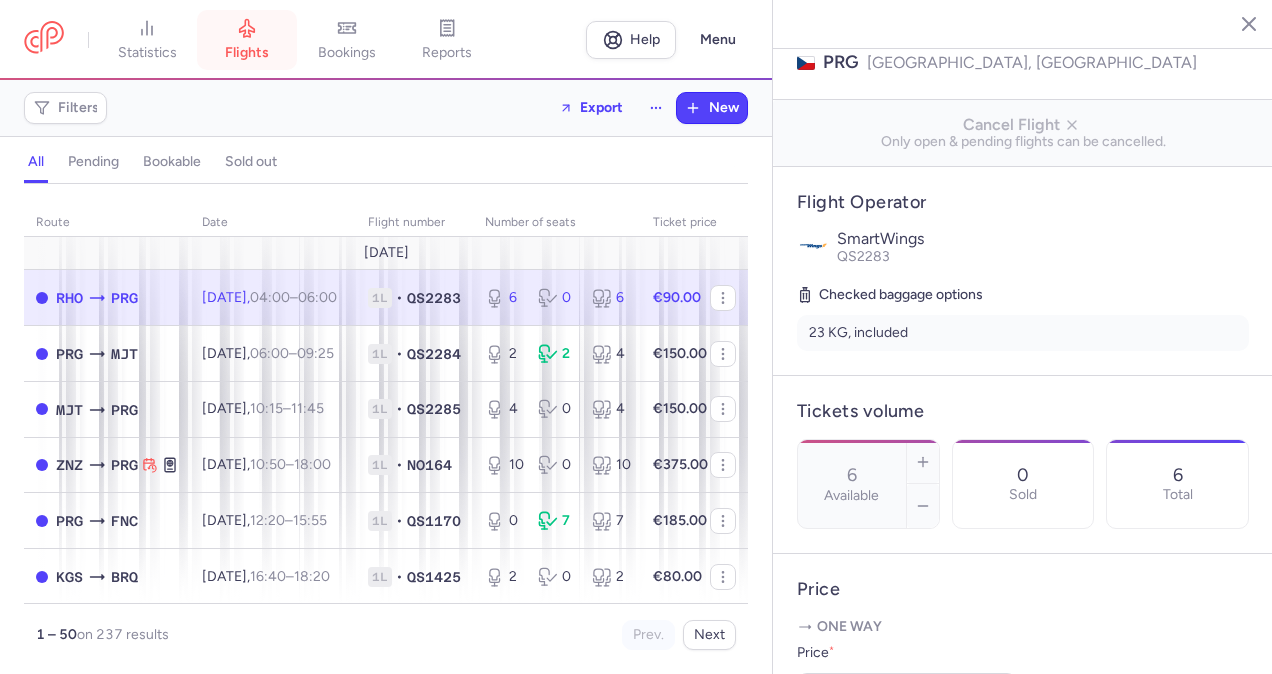 click on "flights" at bounding box center [247, 40] 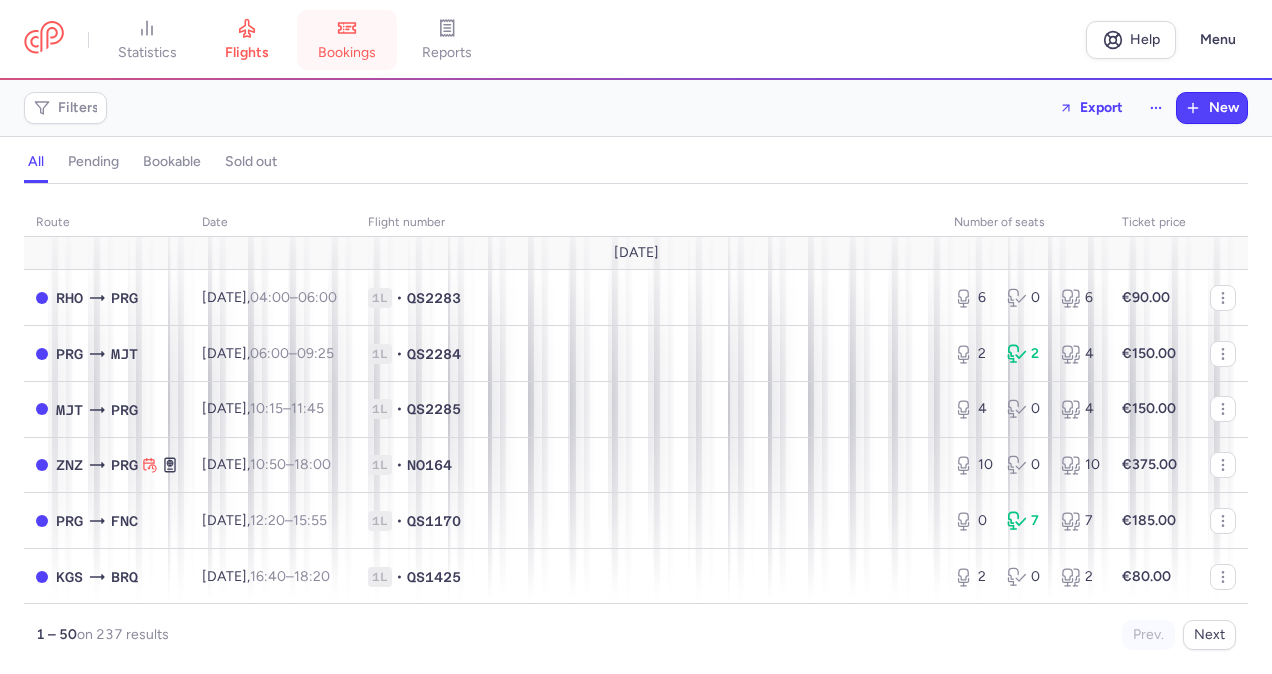 click on "bookings" at bounding box center (347, 53) 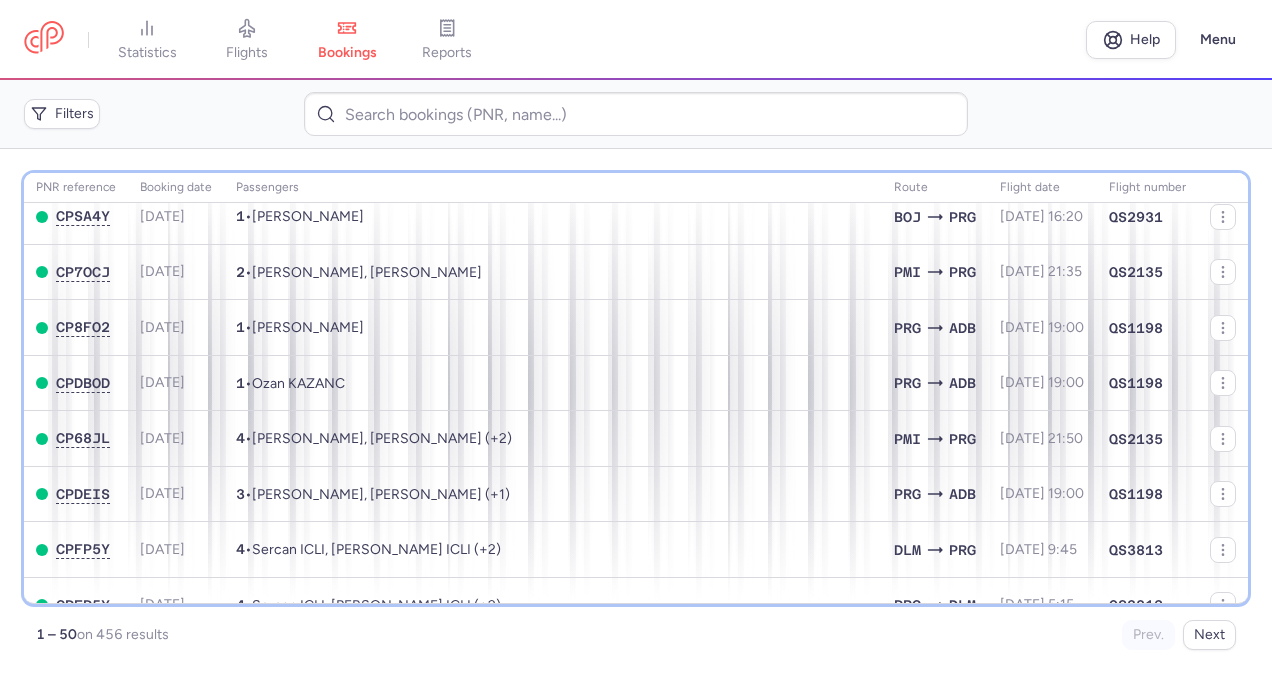 scroll, scrollTop: 200, scrollLeft: 0, axis: vertical 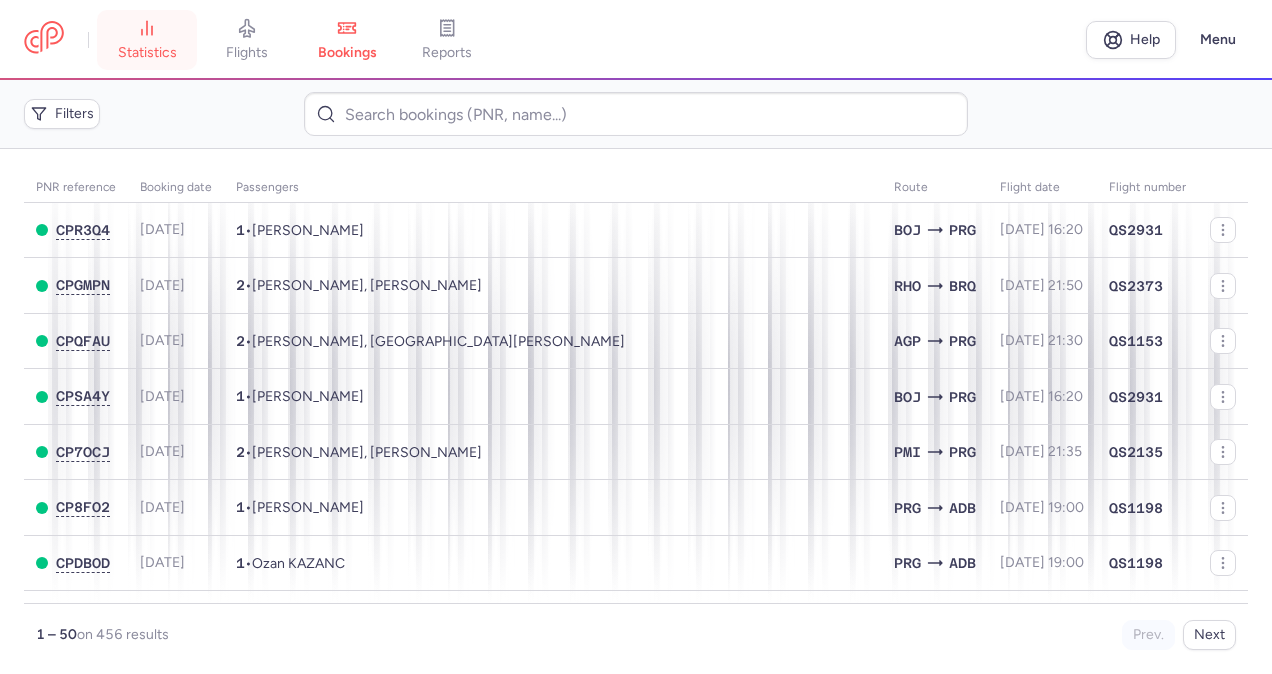 click on "statistics" at bounding box center [147, 40] 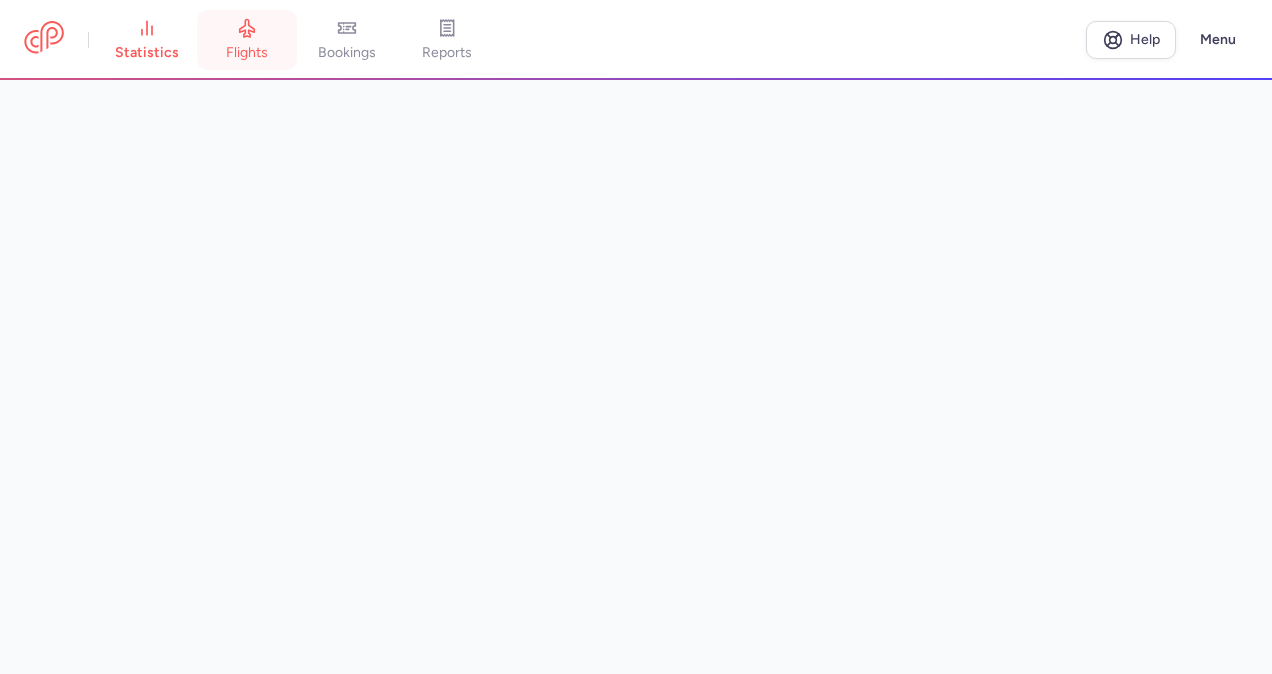 click on "flights" at bounding box center [247, 53] 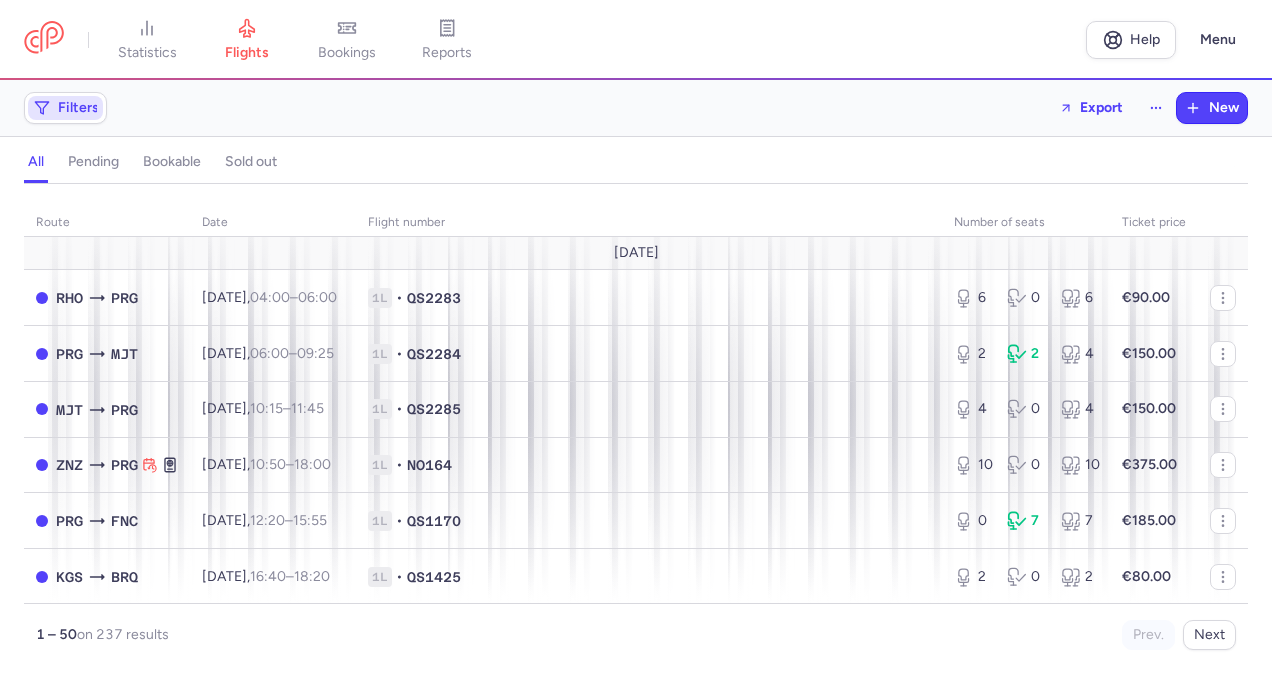 click on "Filters" at bounding box center (65, 108) 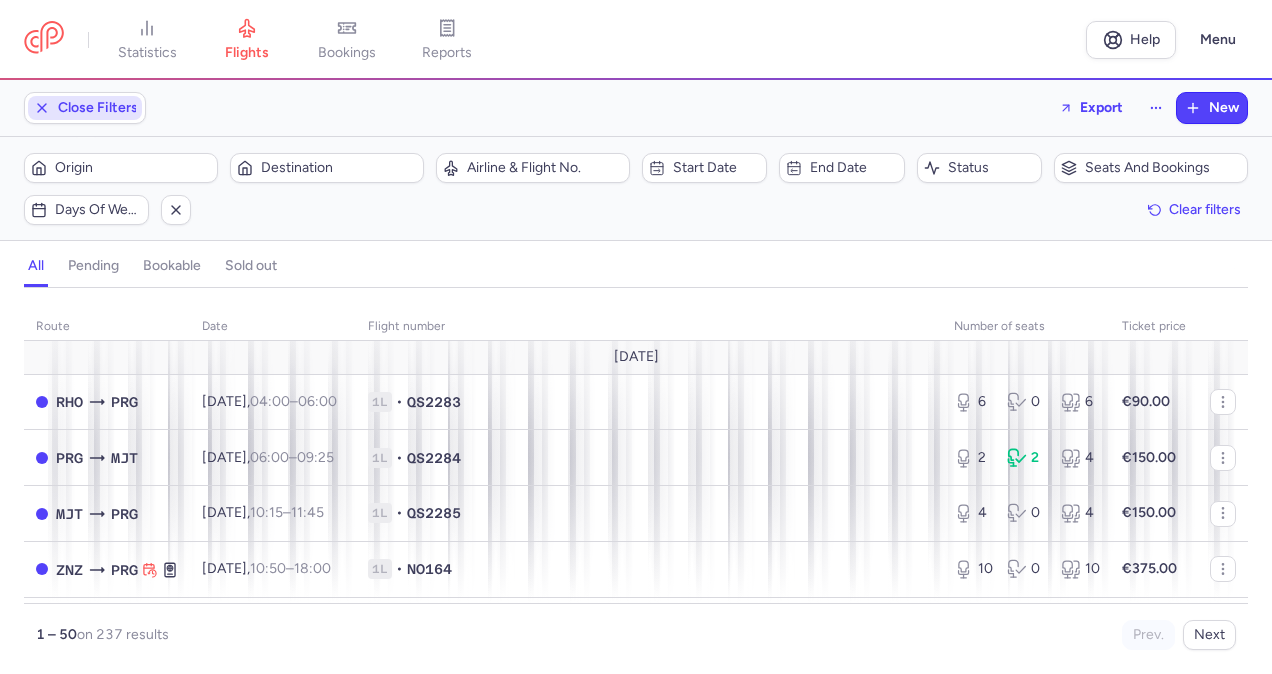 scroll, scrollTop: 0, scrollLeft: 0, axis: both 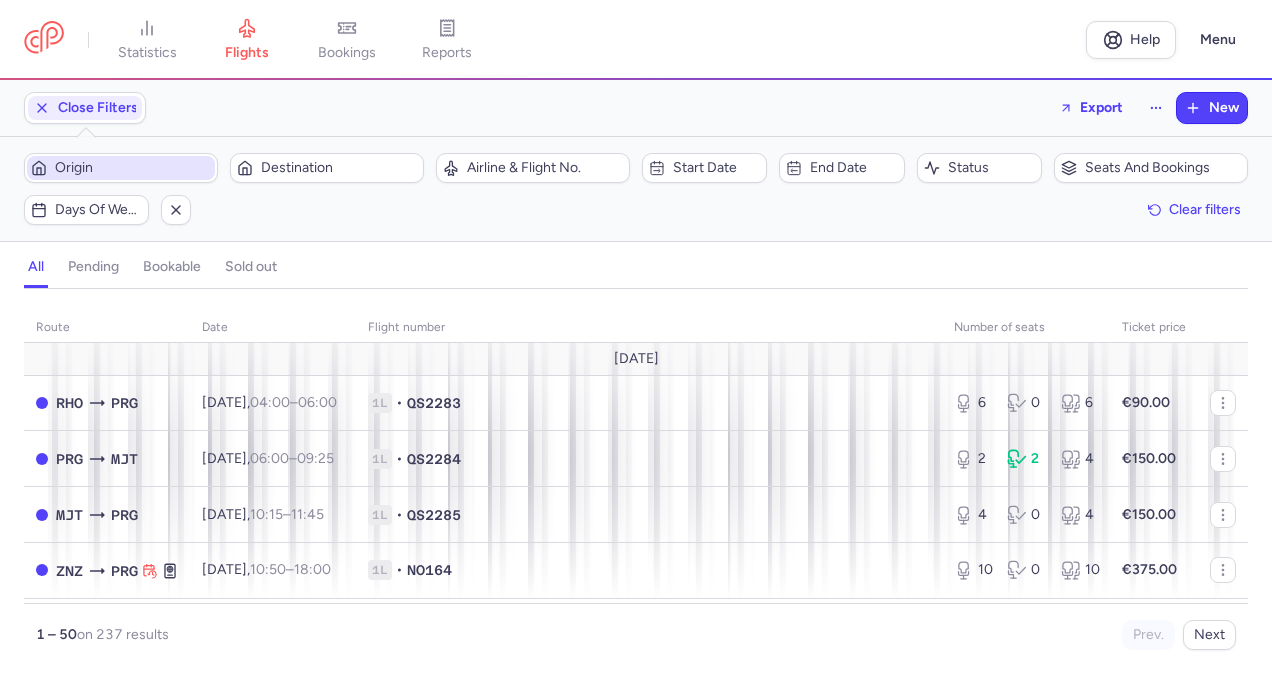 click on "Origin" at bounding box center (133, 168) 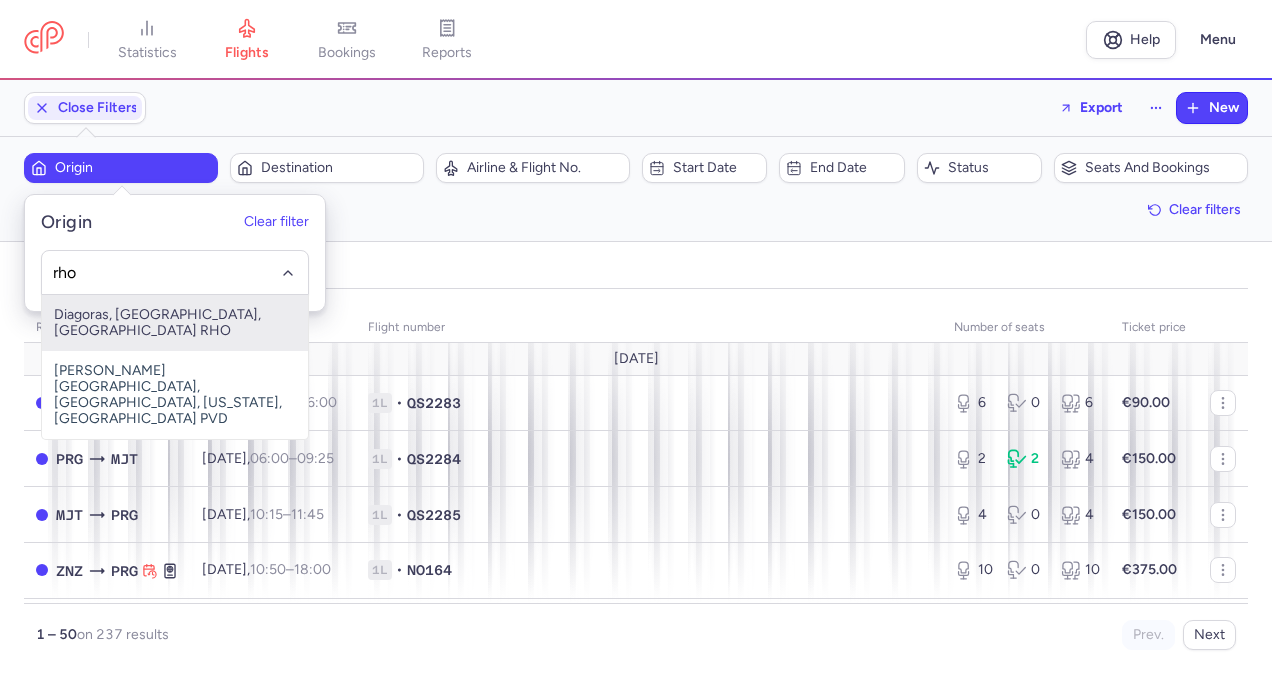click on "Diagoras, [GEOGRAPHIC_DATA], [GEOGRAPHIC_DATA] RHO" at bounding box center (175, 323) 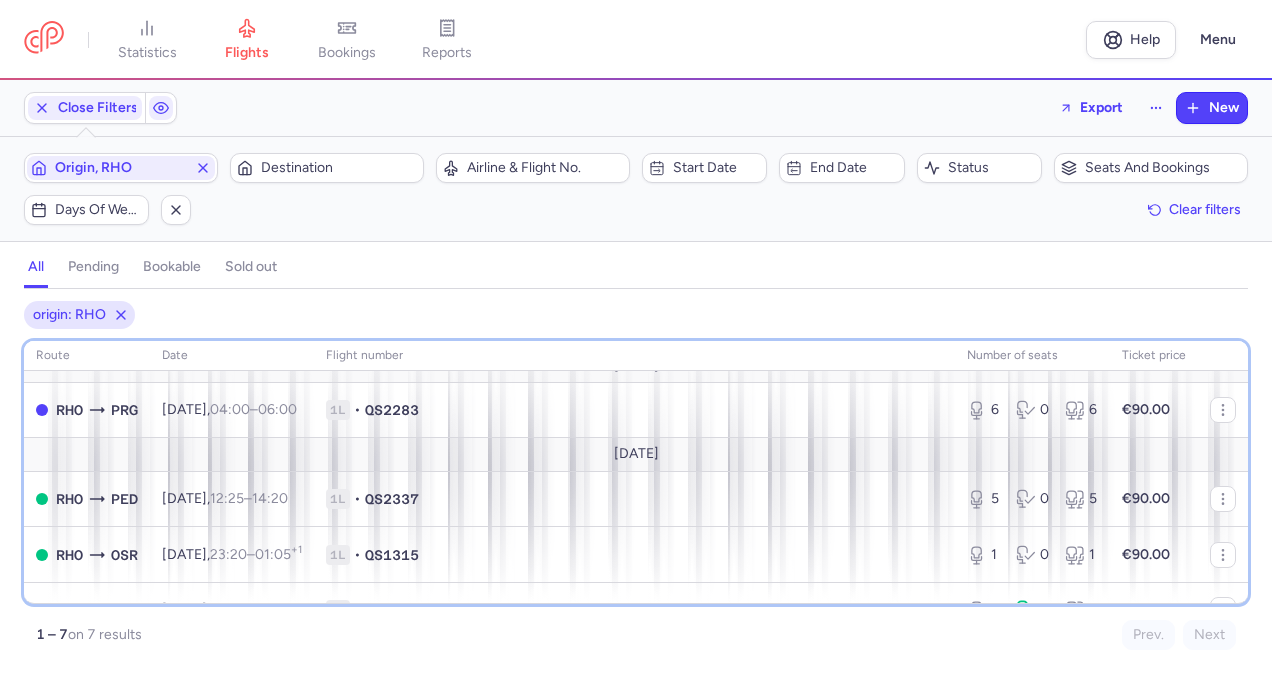 scroll, scrollTop: 40, scrollLeft: 0, axis: vertical 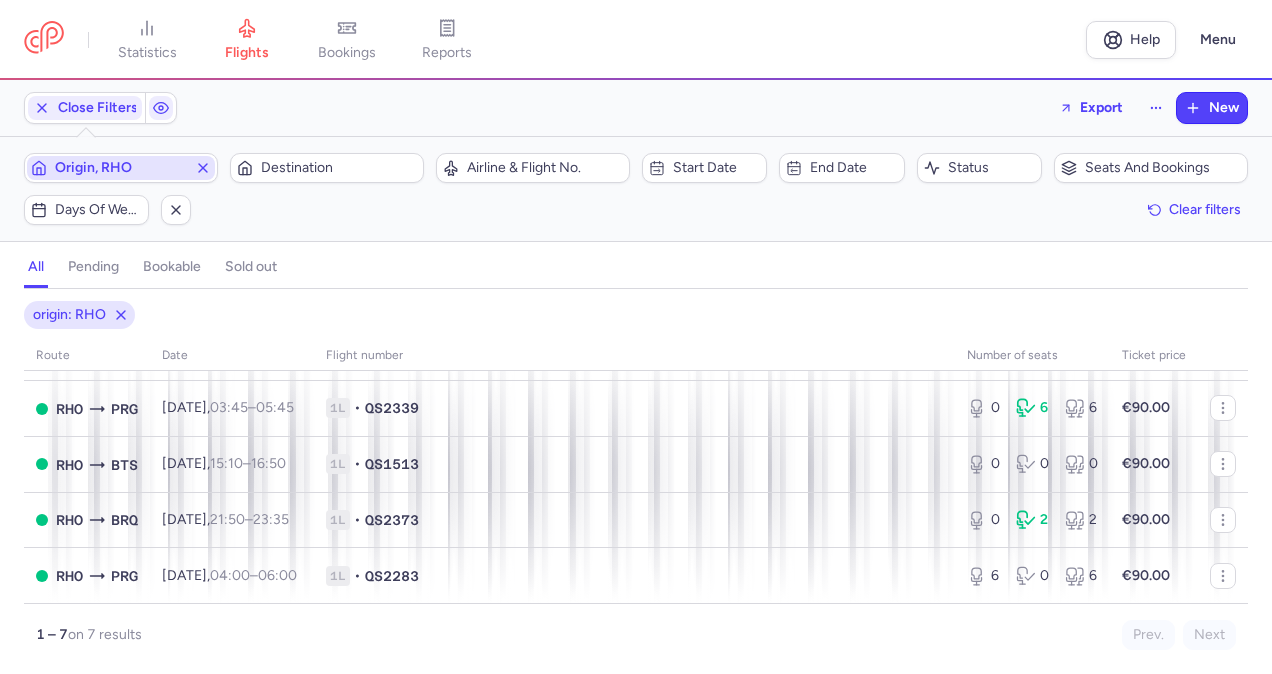 click 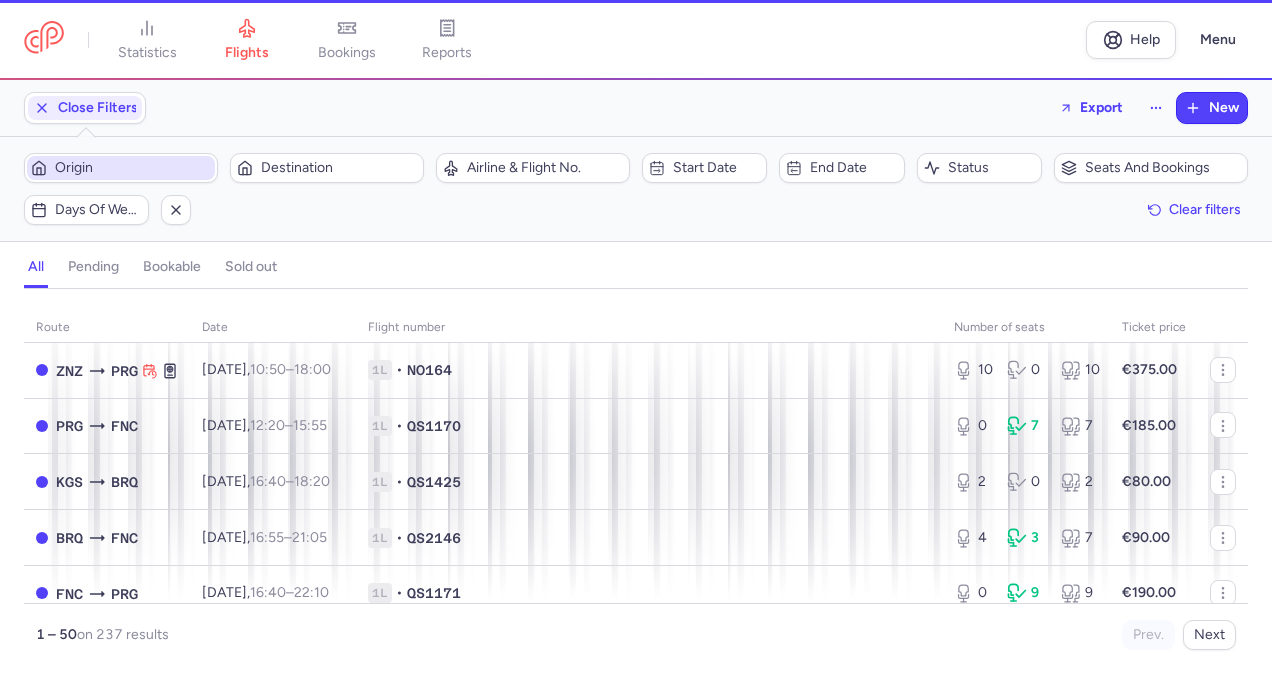 scroll, scrollTop: 252, scrollLeft: 0, axis: vertical 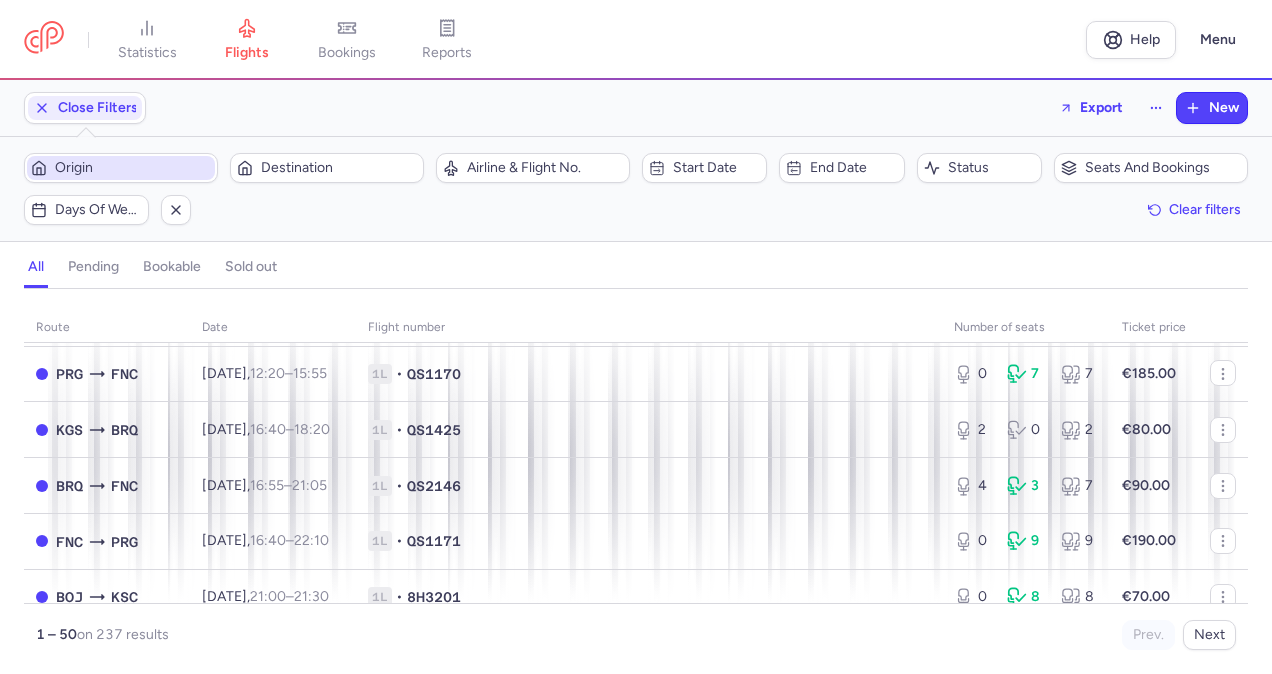 click on "Origin" at bounding box center (133, 168) 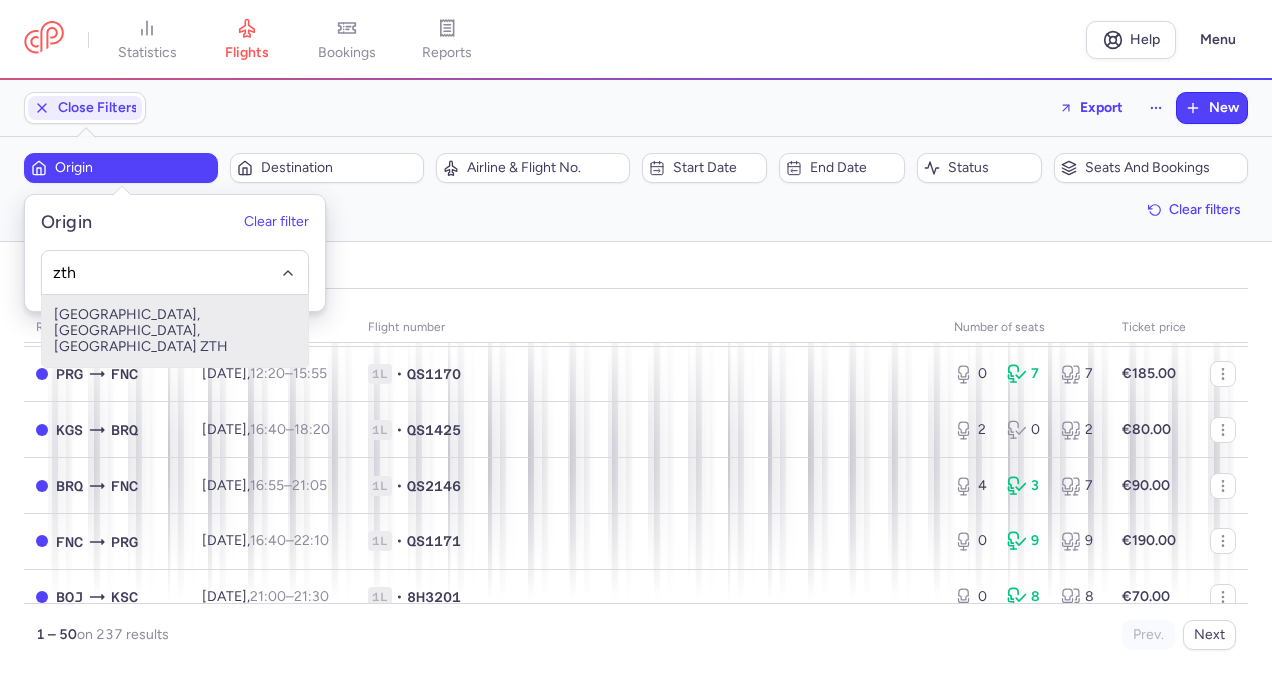type on "zth" 